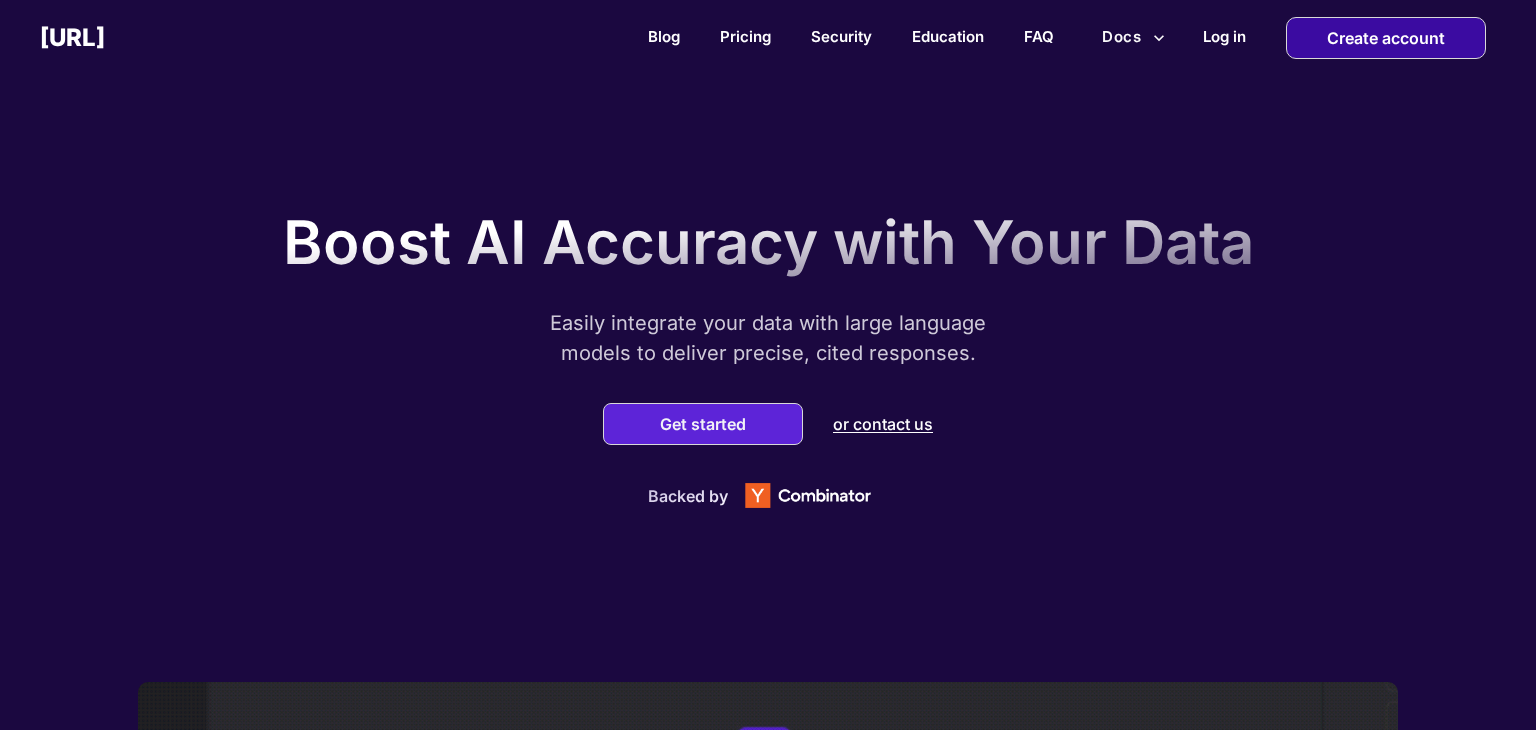 scroll, scrollTop: 0, scrollLeft: 0, axis: both 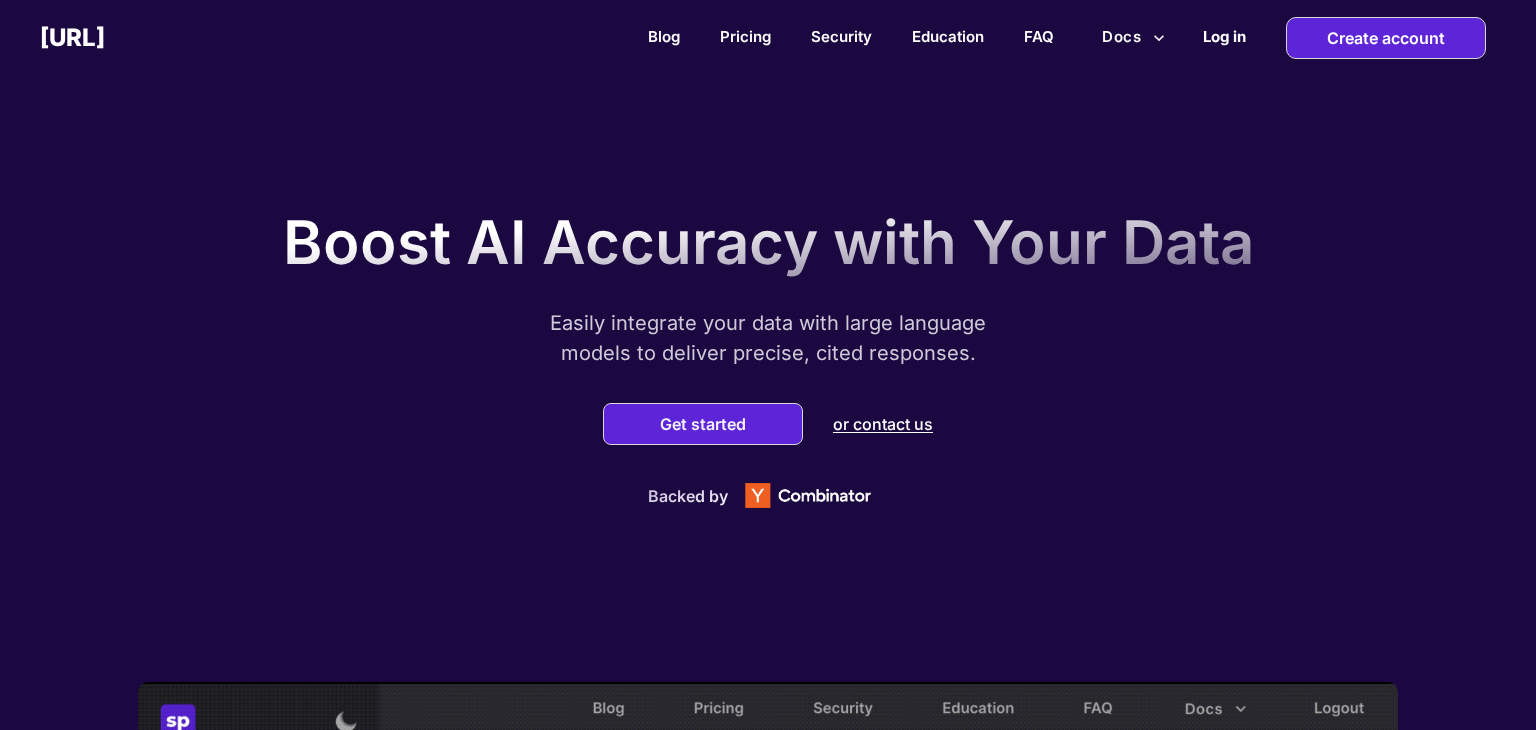 click on "Log in" at bounding box center [1224, 36] 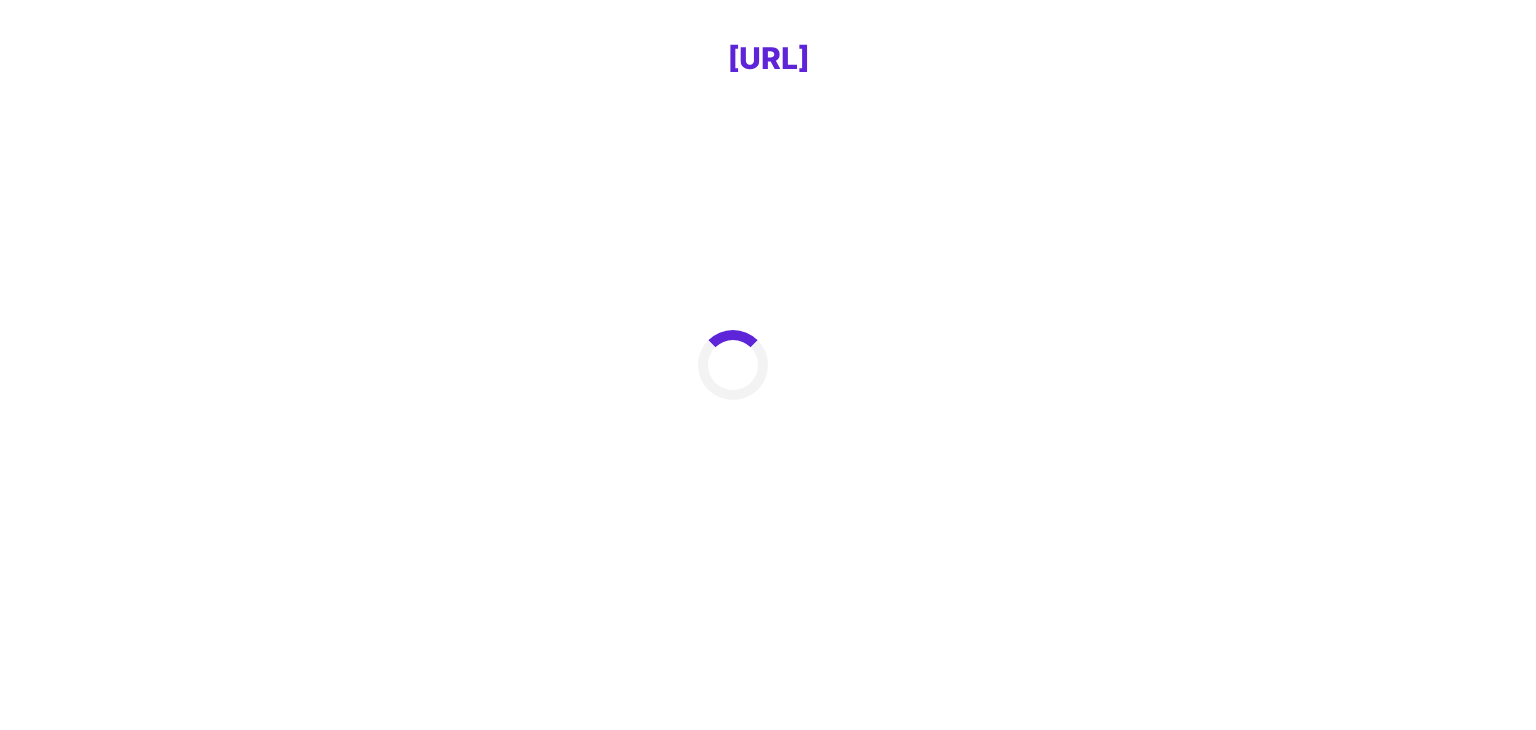 scroll, scrollTop: 0, scrollLeft: 0, axis: both 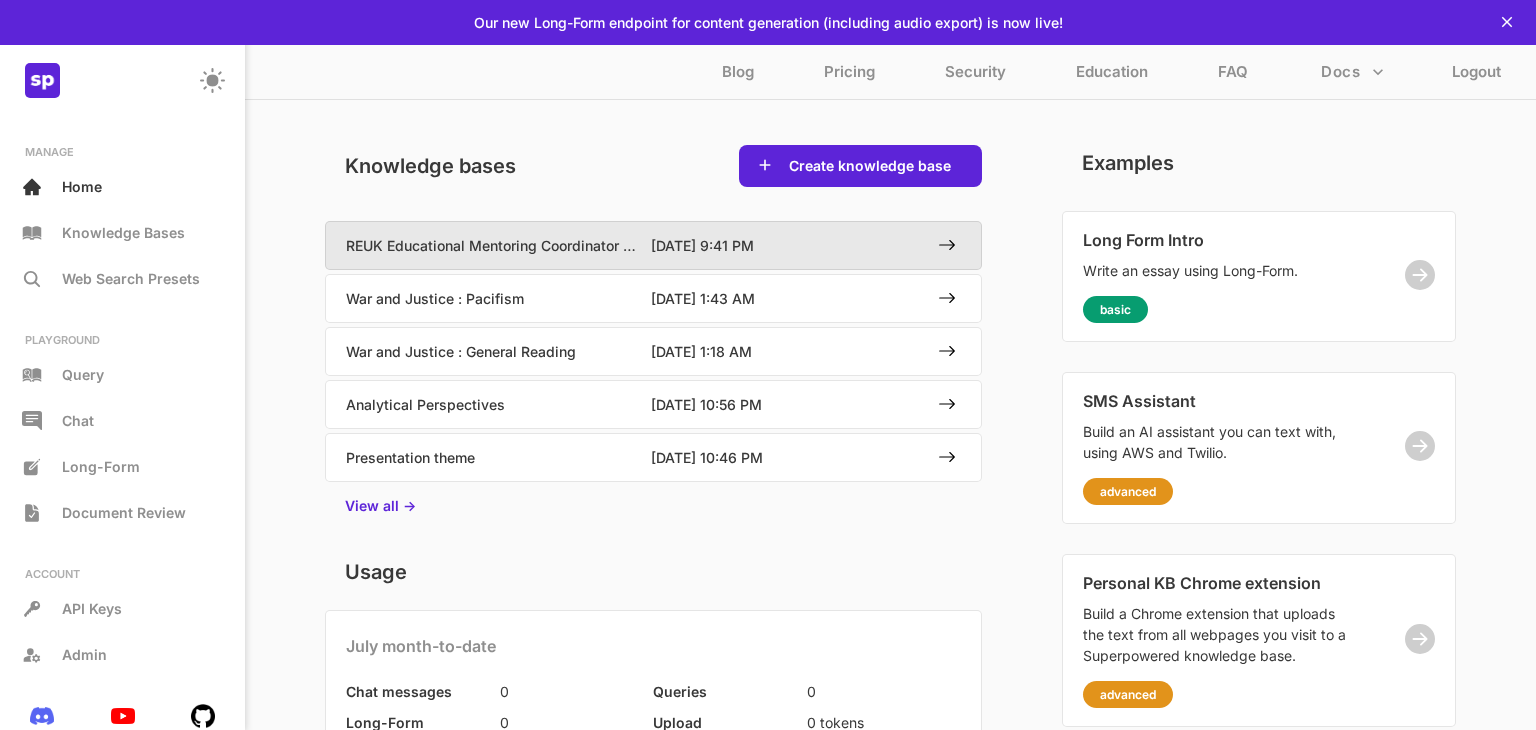 click on "REUK Educational Mentoring Coordinator Application" at bounding box center [493, 245] 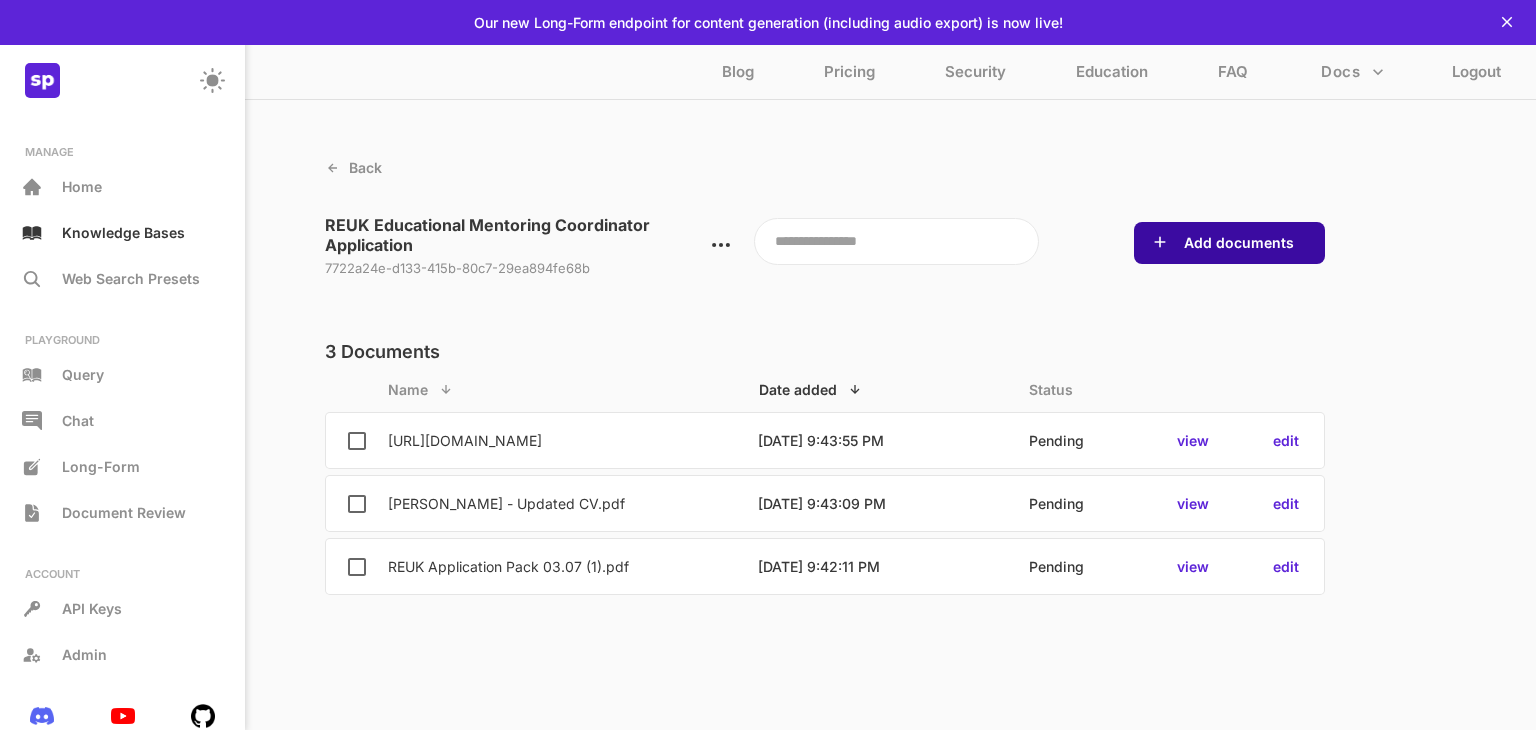 click on "Add documents" at bounding box center [1239, 243] 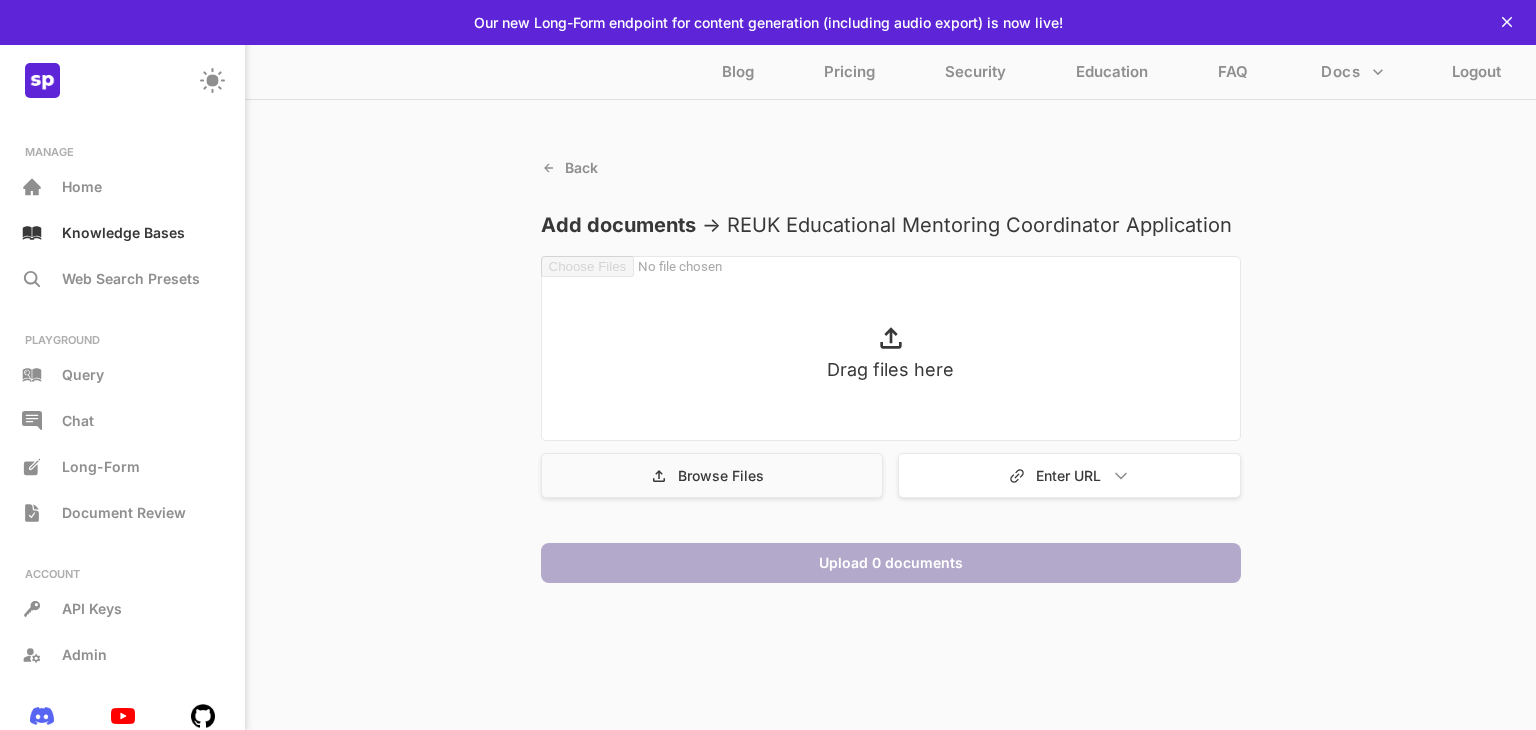 click on "Browse Files" at bounding box center (721, 475) 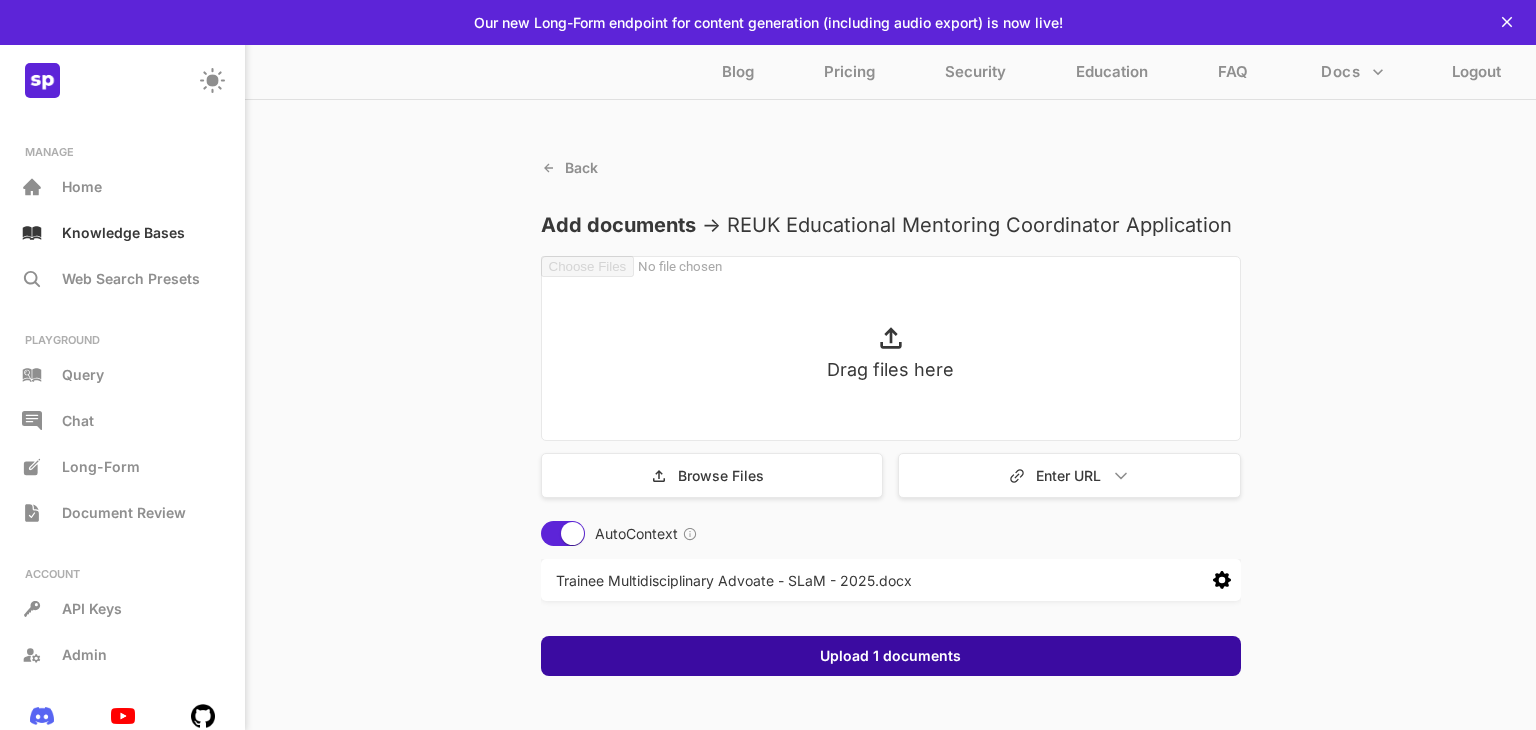 click on "Upload 1 documents" at bounding box center [891, 656] 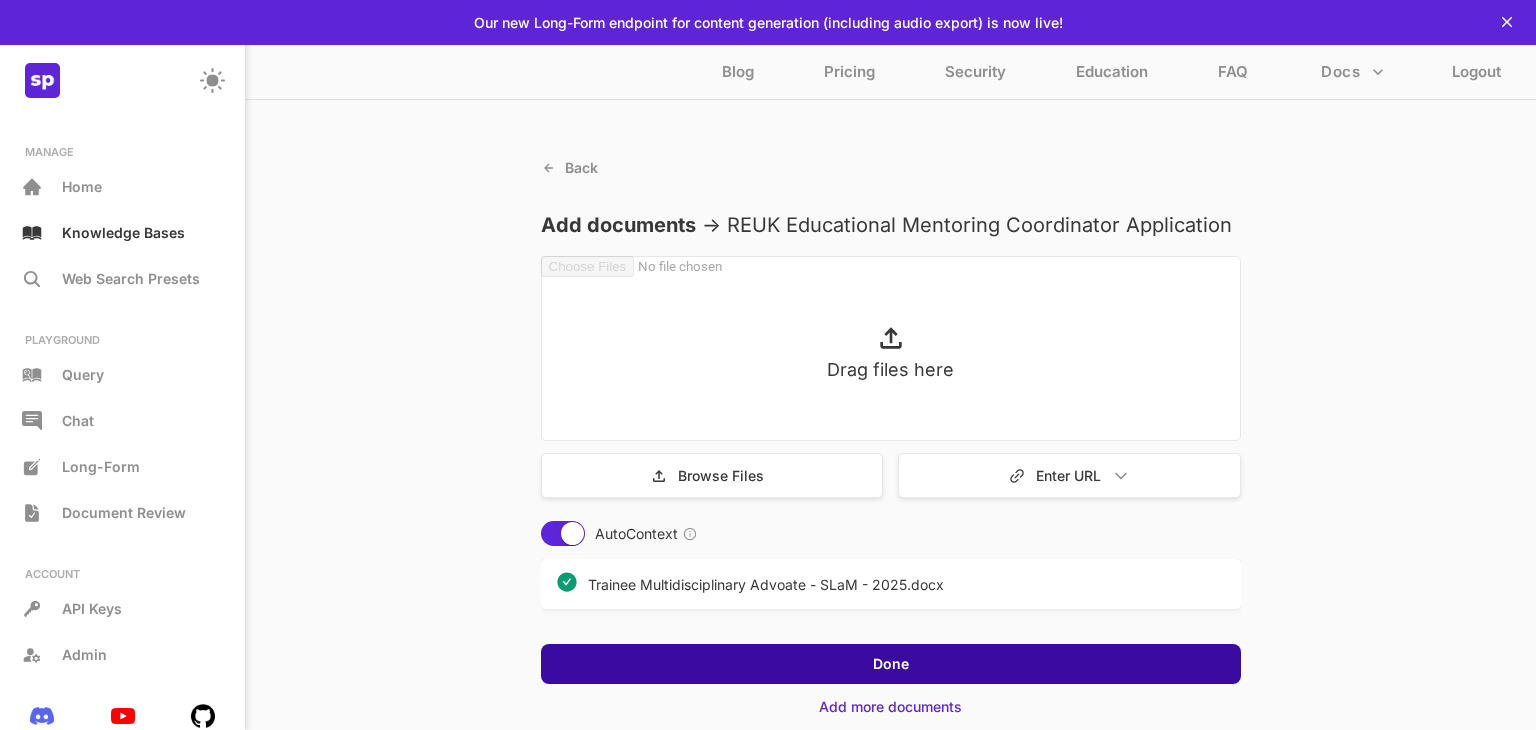 click on "Done" at bounding box center [891, 664] 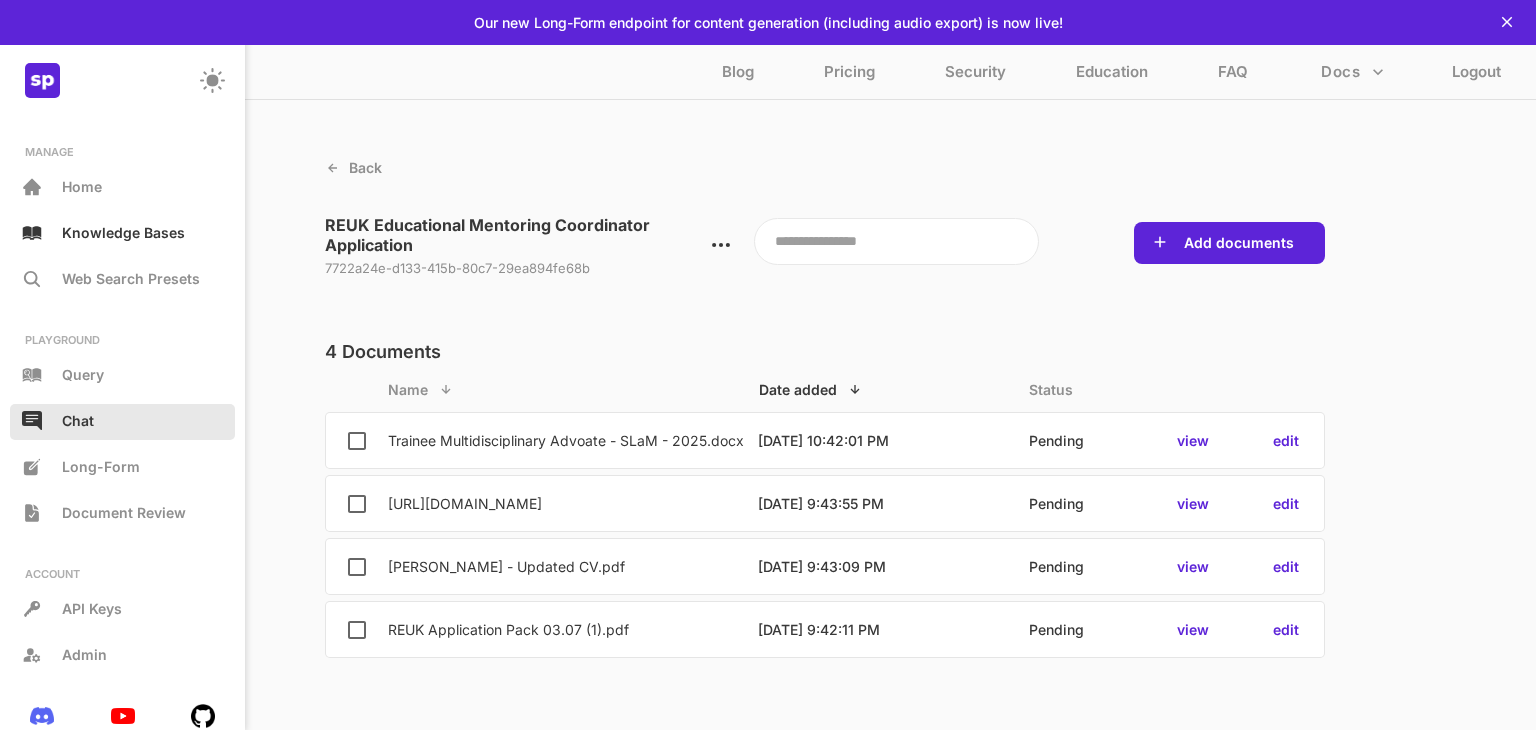 click on "Chat" at bounding box center (78, 420) 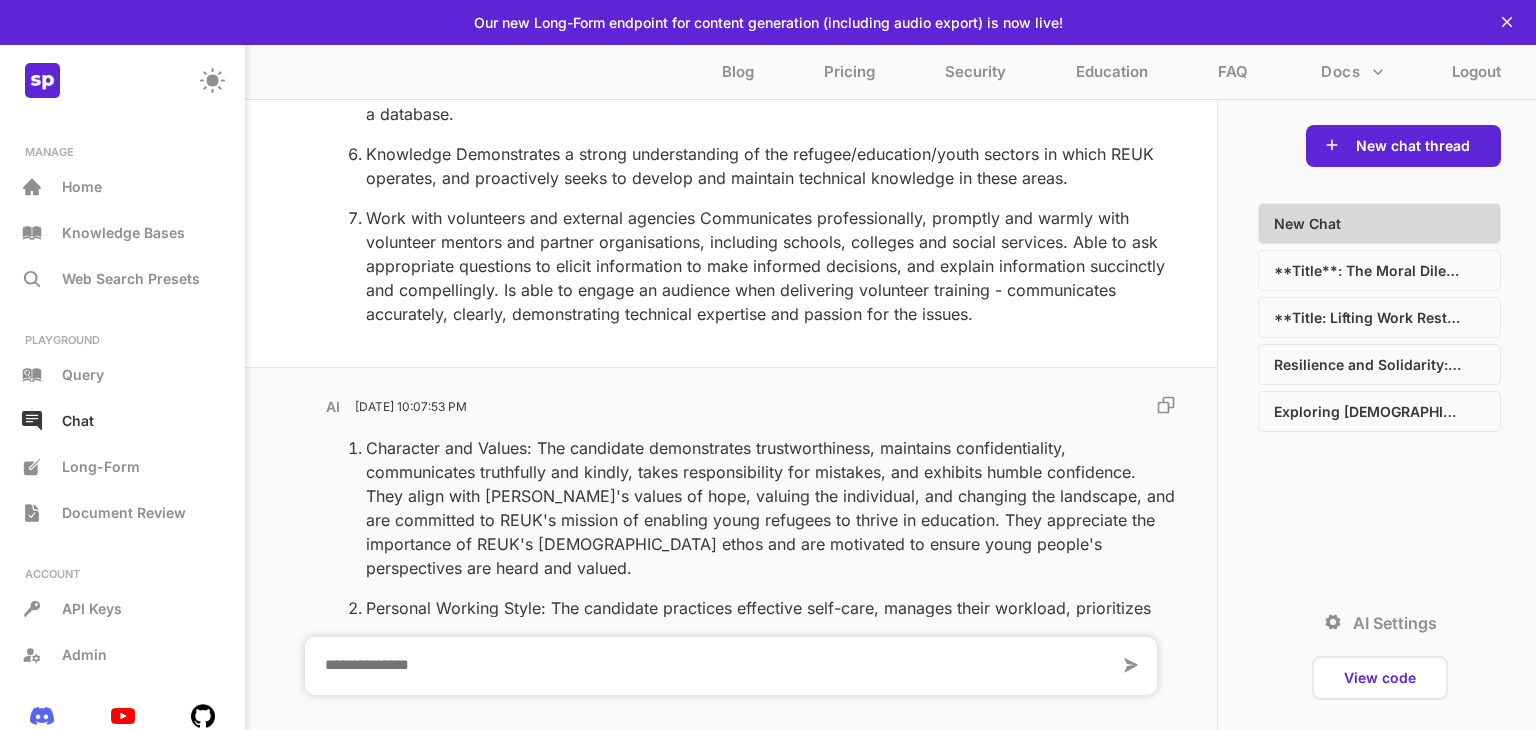 scroll, scrollTop: 10387, scrollLeft: 0, axis: vertical 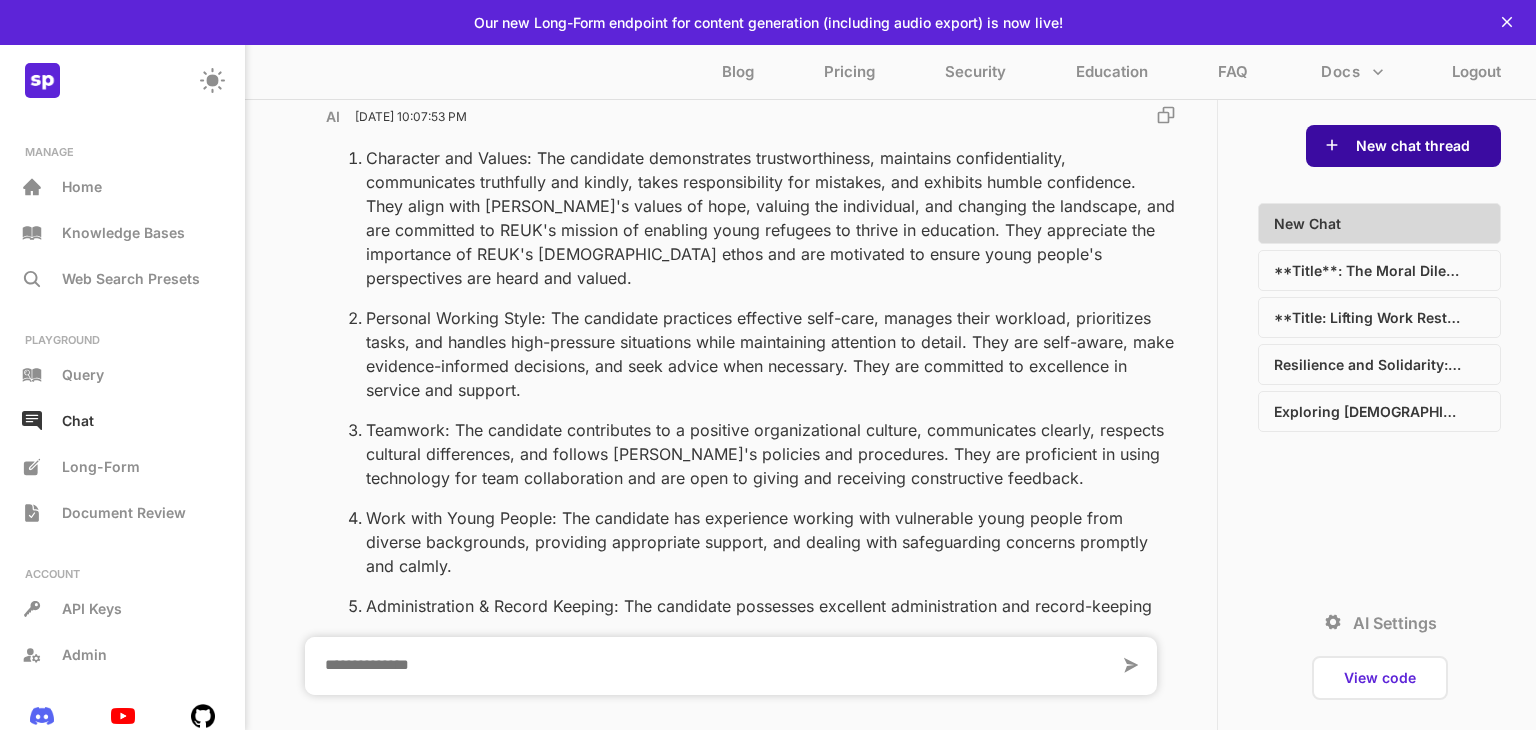 click on "New chat thread" at bounding box center (1413, 146) 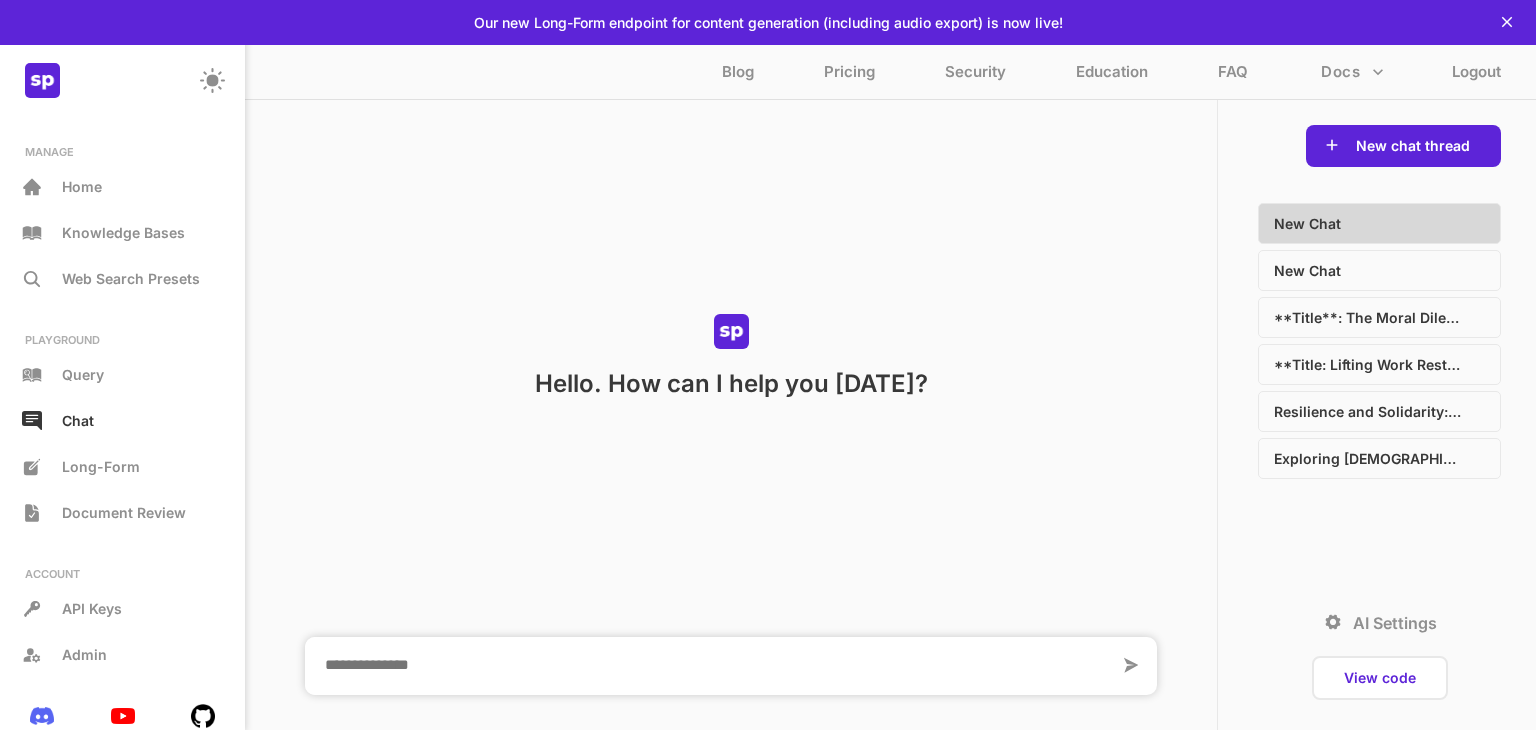 scroll, scrollTop: 0, scrollLeft: 0, axis: both 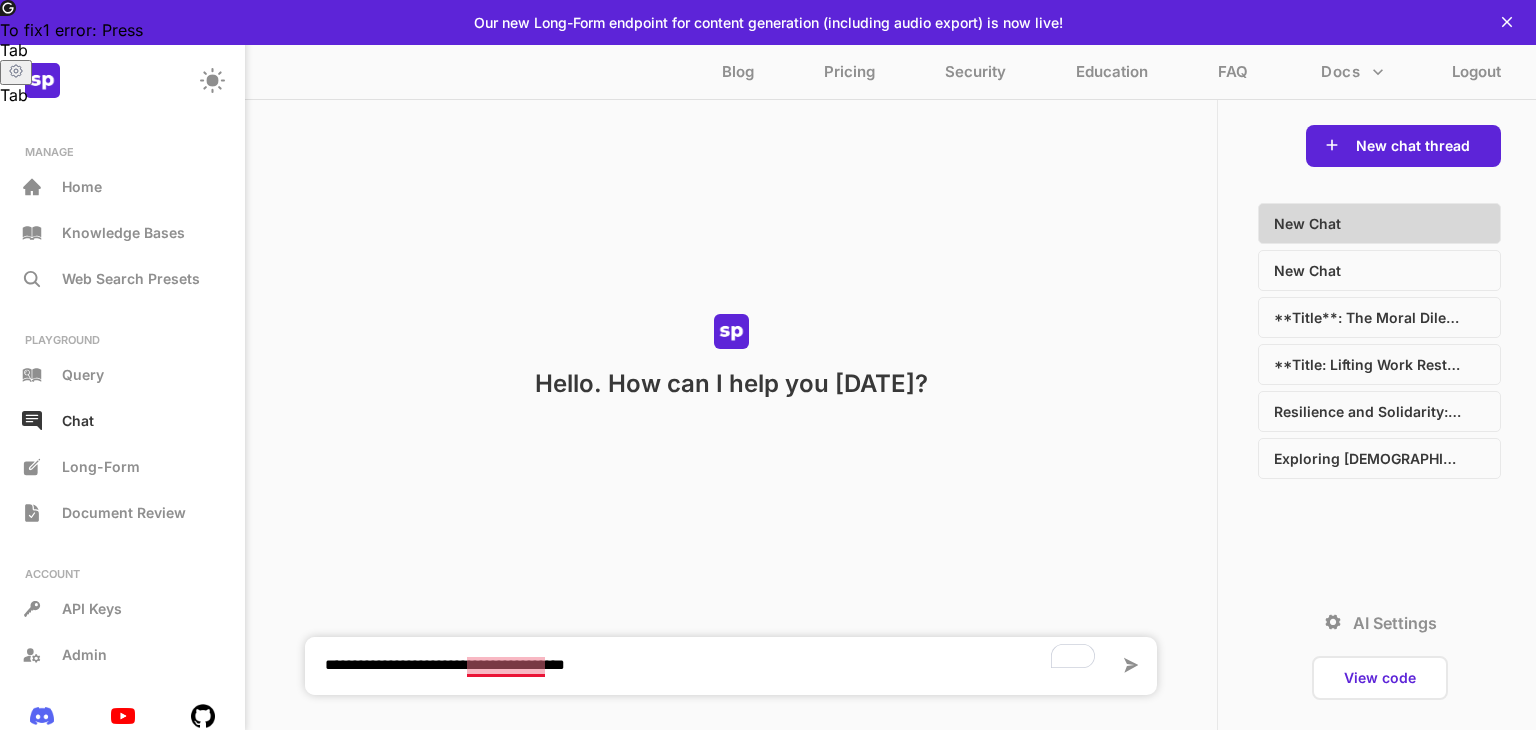 click on "**********" at bounding box center [712, 666] 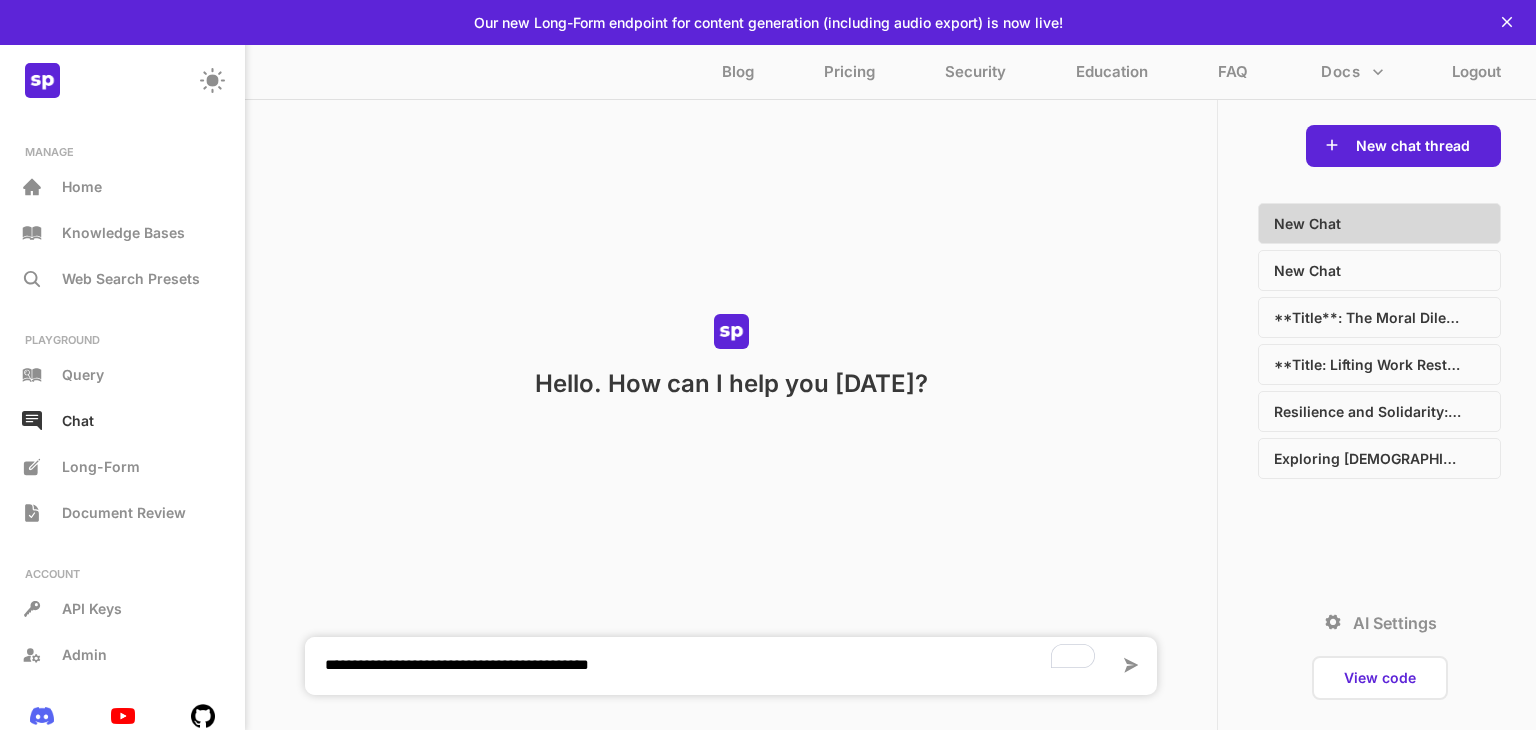 click on "**********" at bounding box center (712, 666) 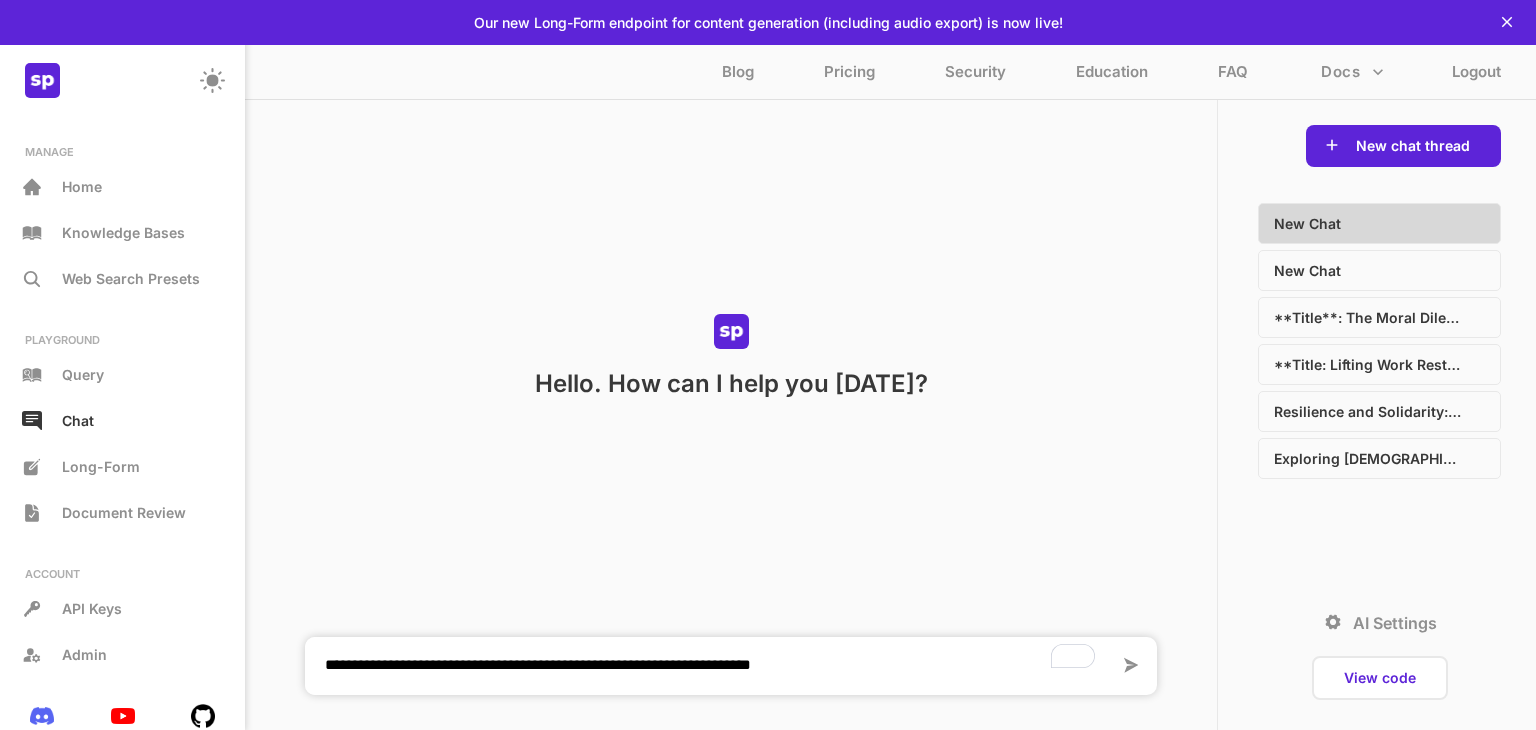 click on "**********" at bounding box center (712, 666) 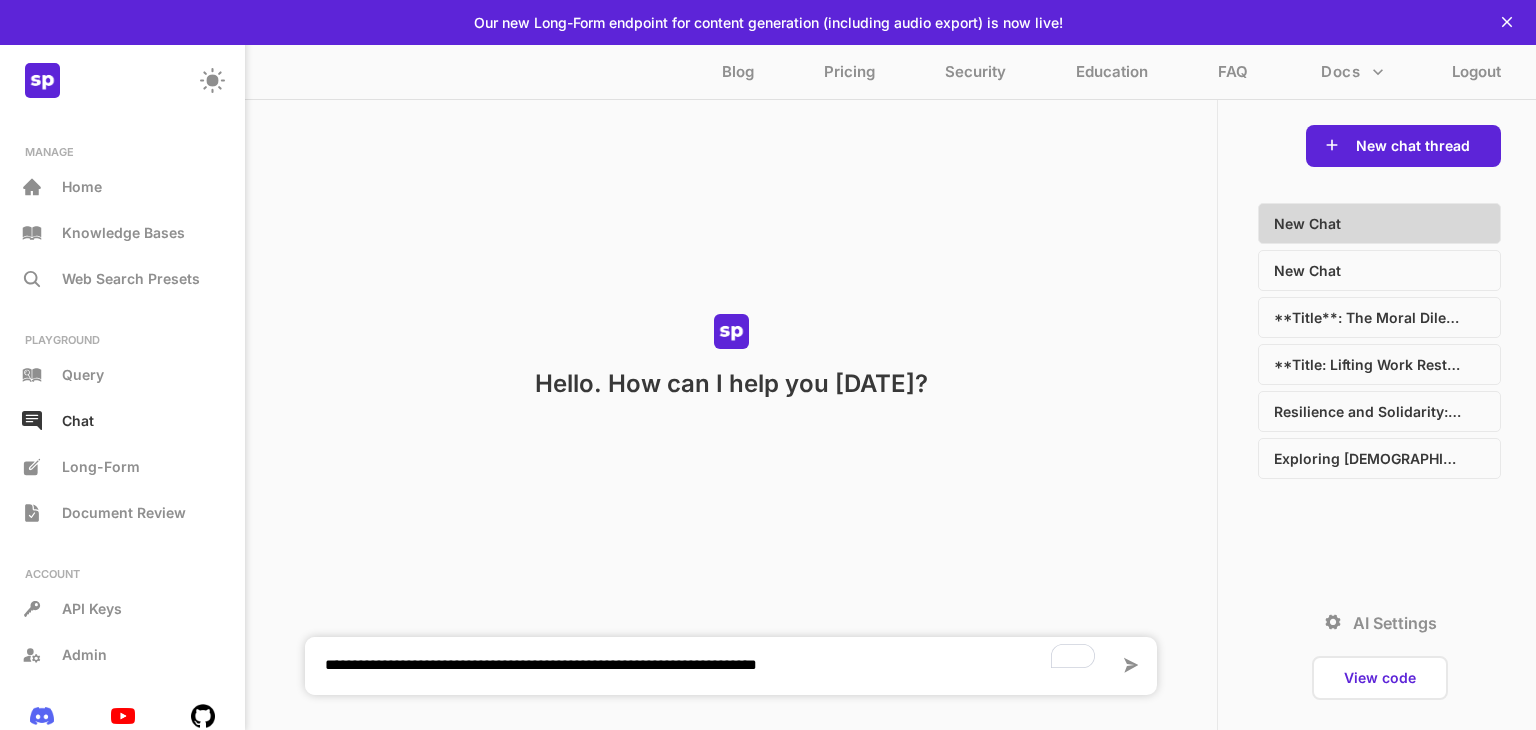 click on "**********" at bounding box center (712, 666) 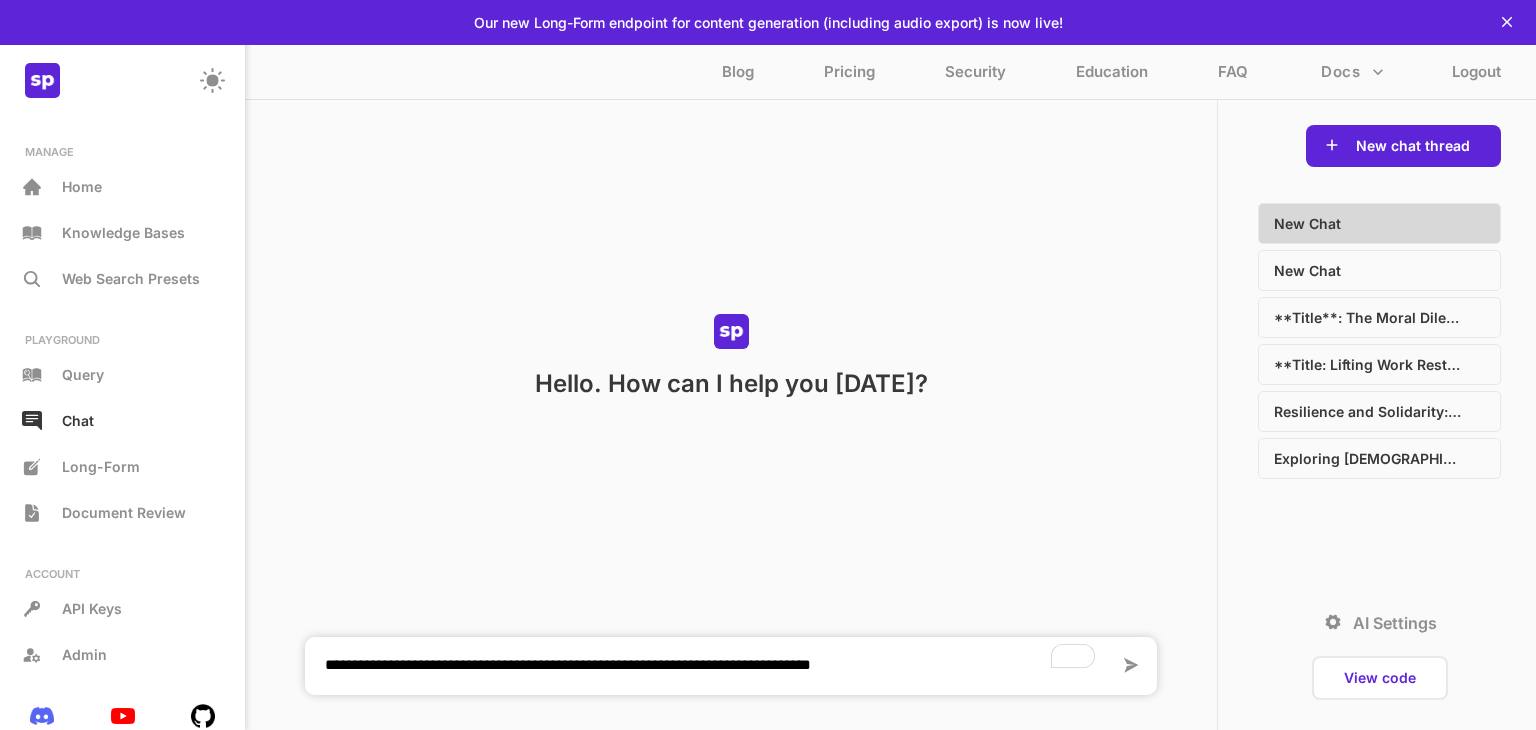 click on "**********" at bounding box center (712, 666) 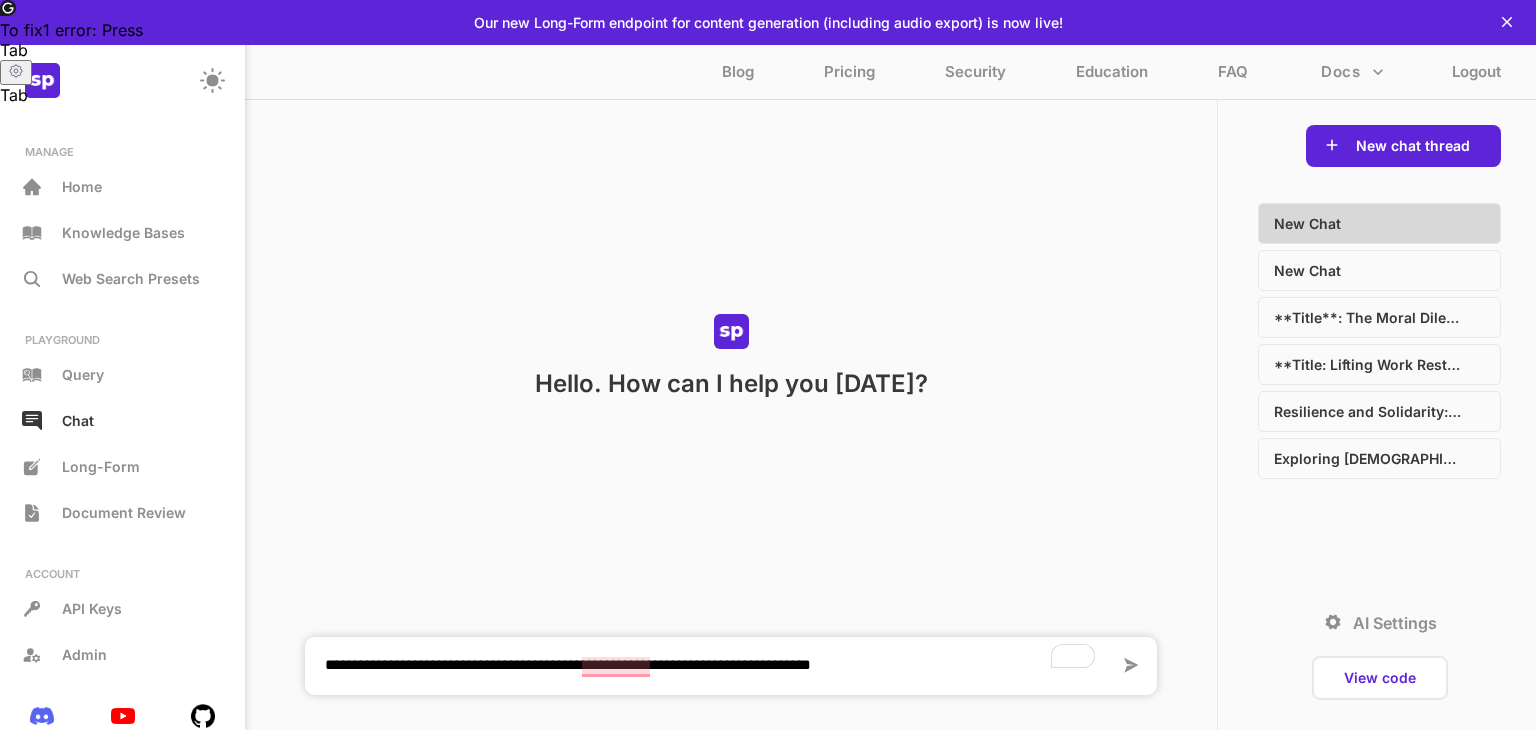 paste on "**********" 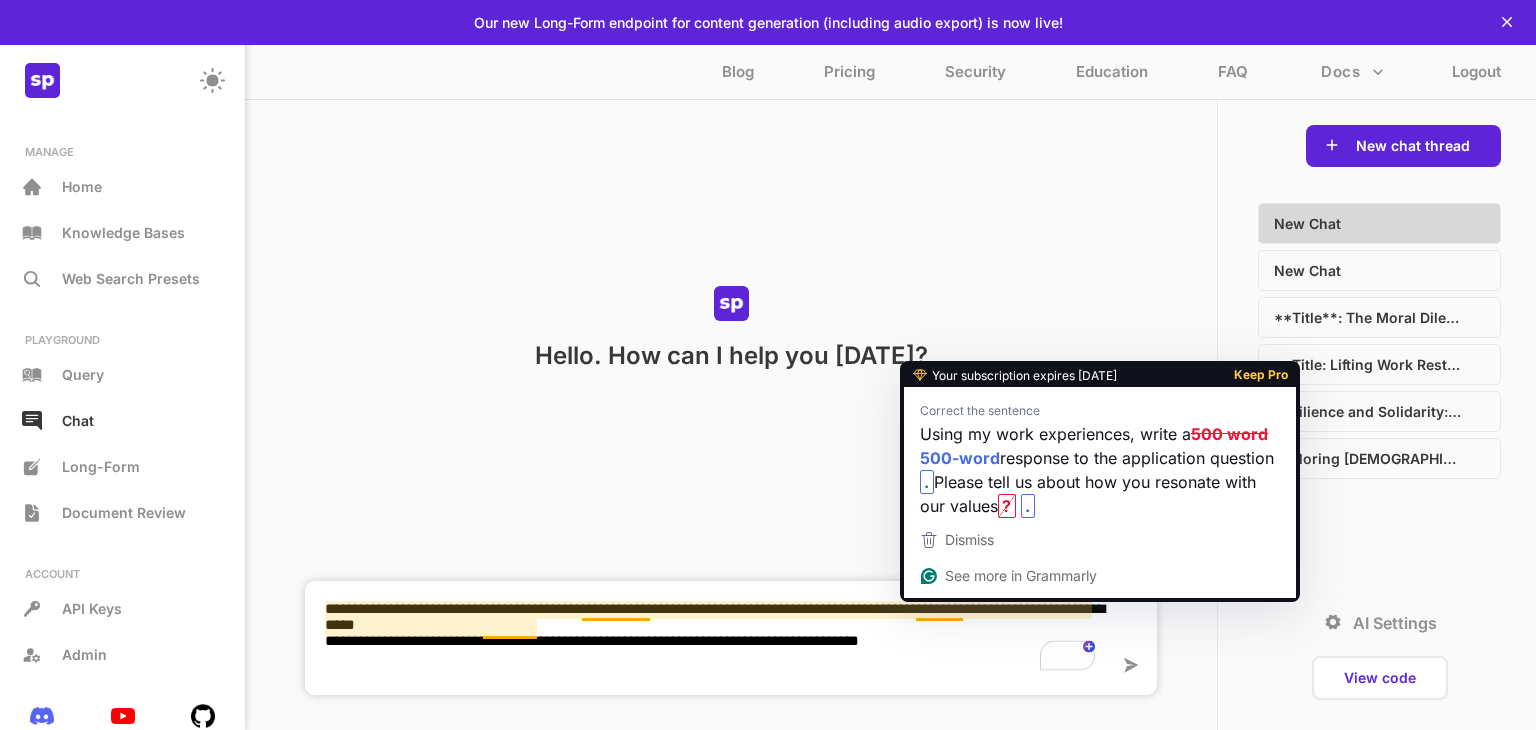 click on "**********" at bounding box center (712, 638) 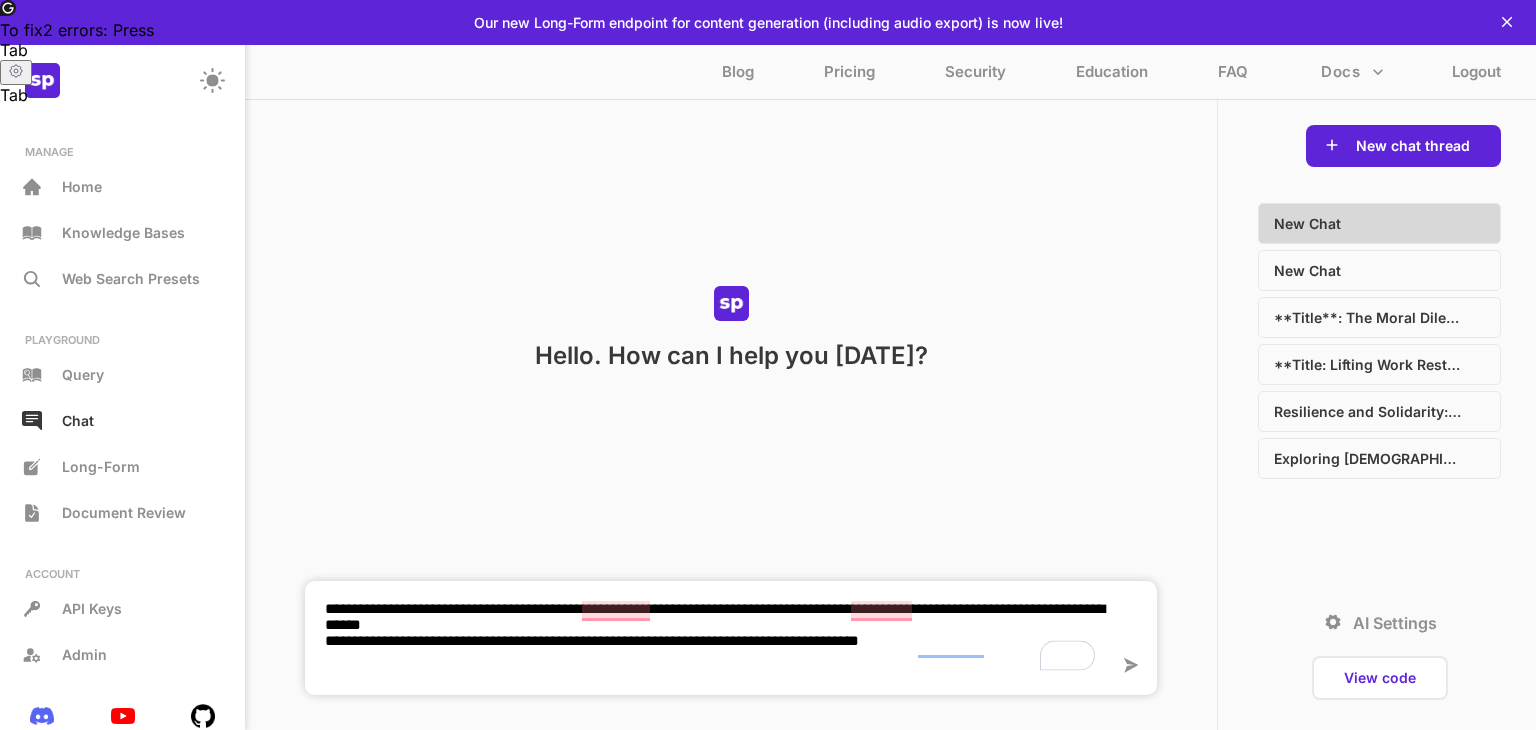 click on "**********" at bounding box center [712, 638] 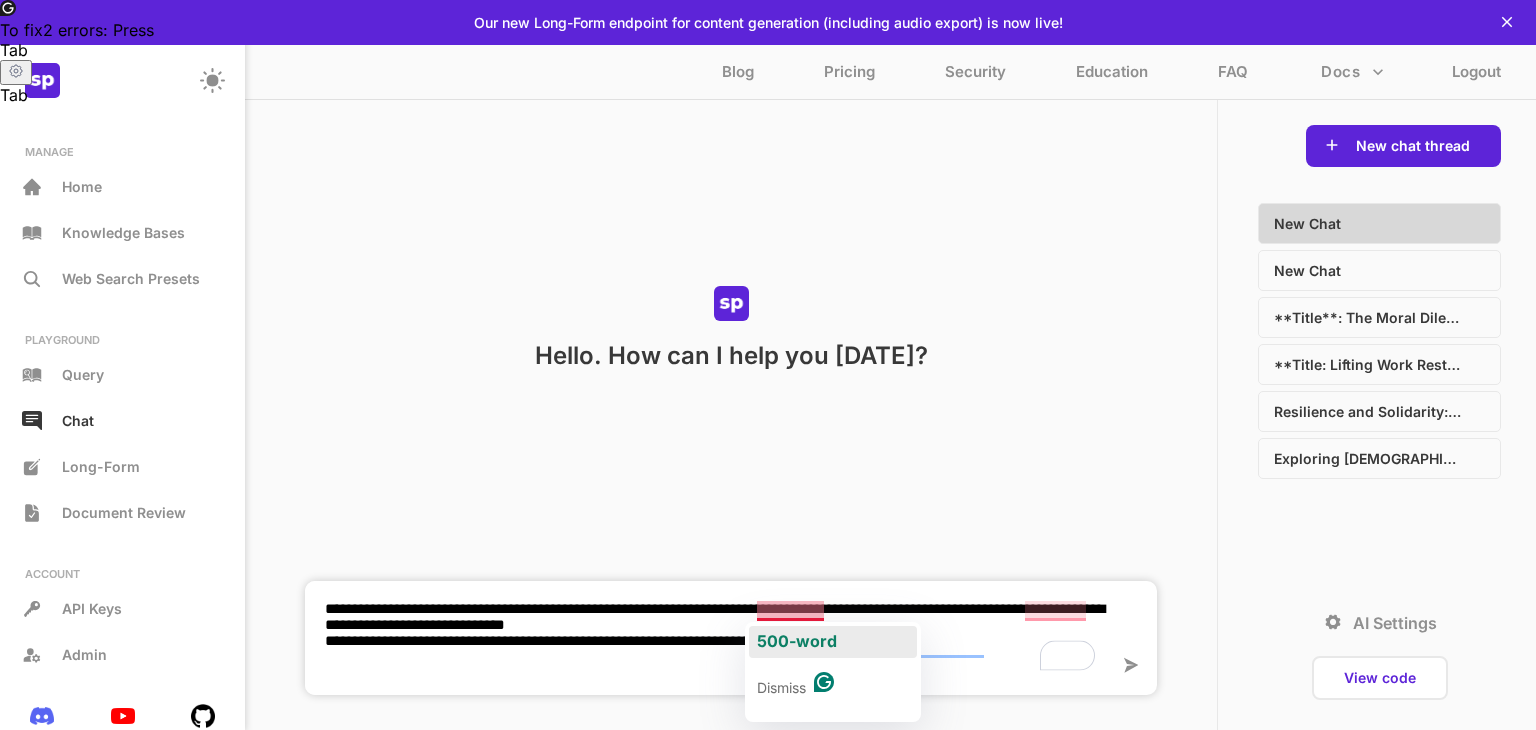 click on "500-word" 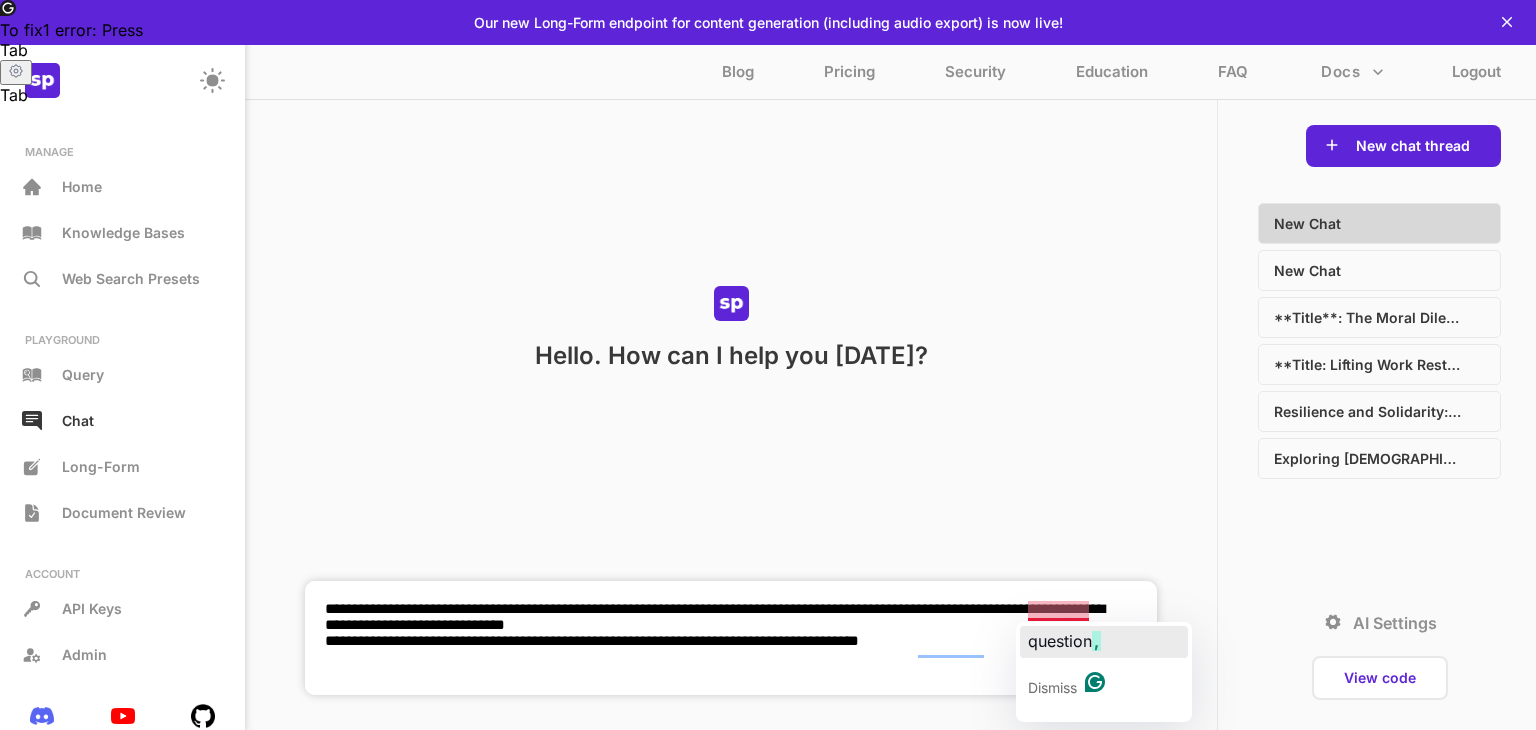 click on "question" 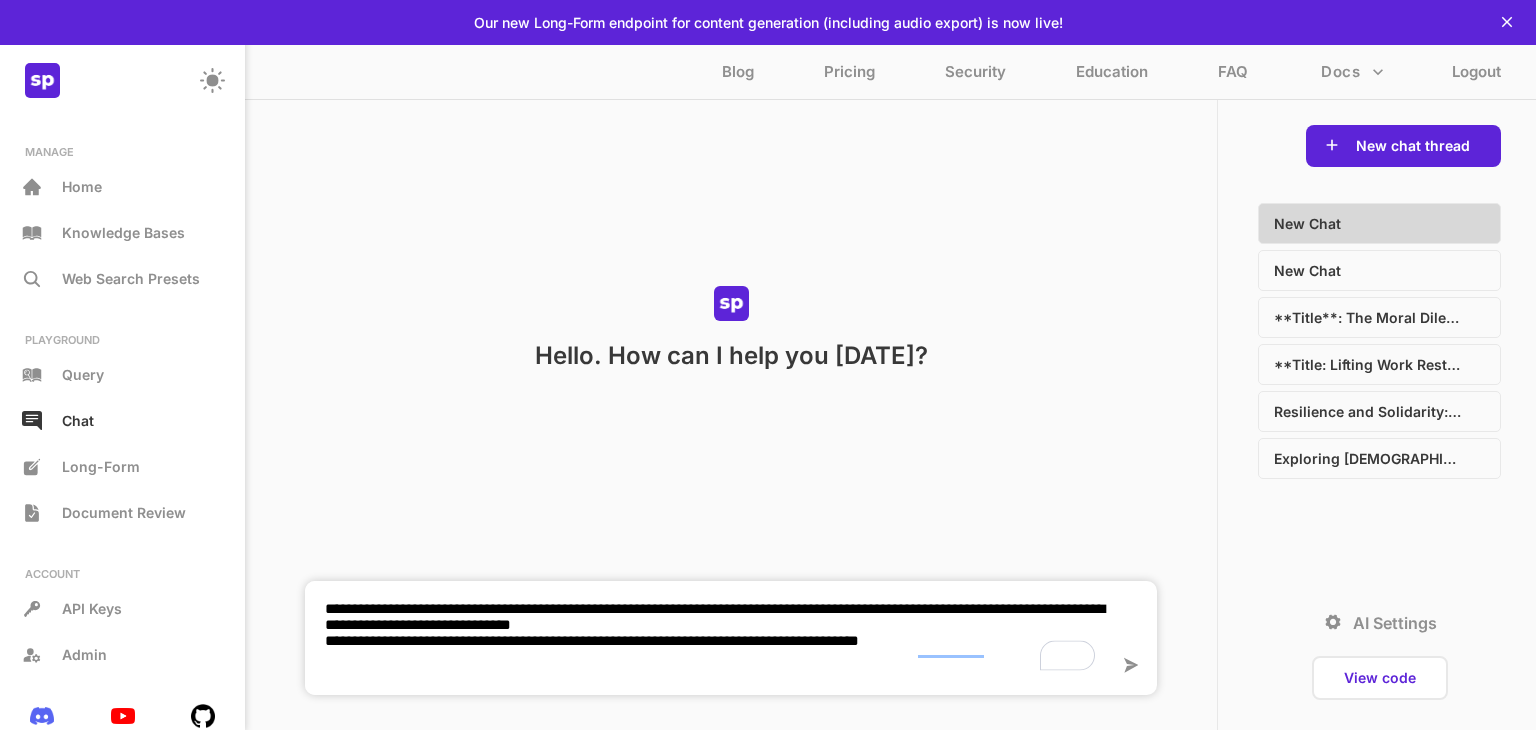 click on "**********" at bounding box center (712, 638) 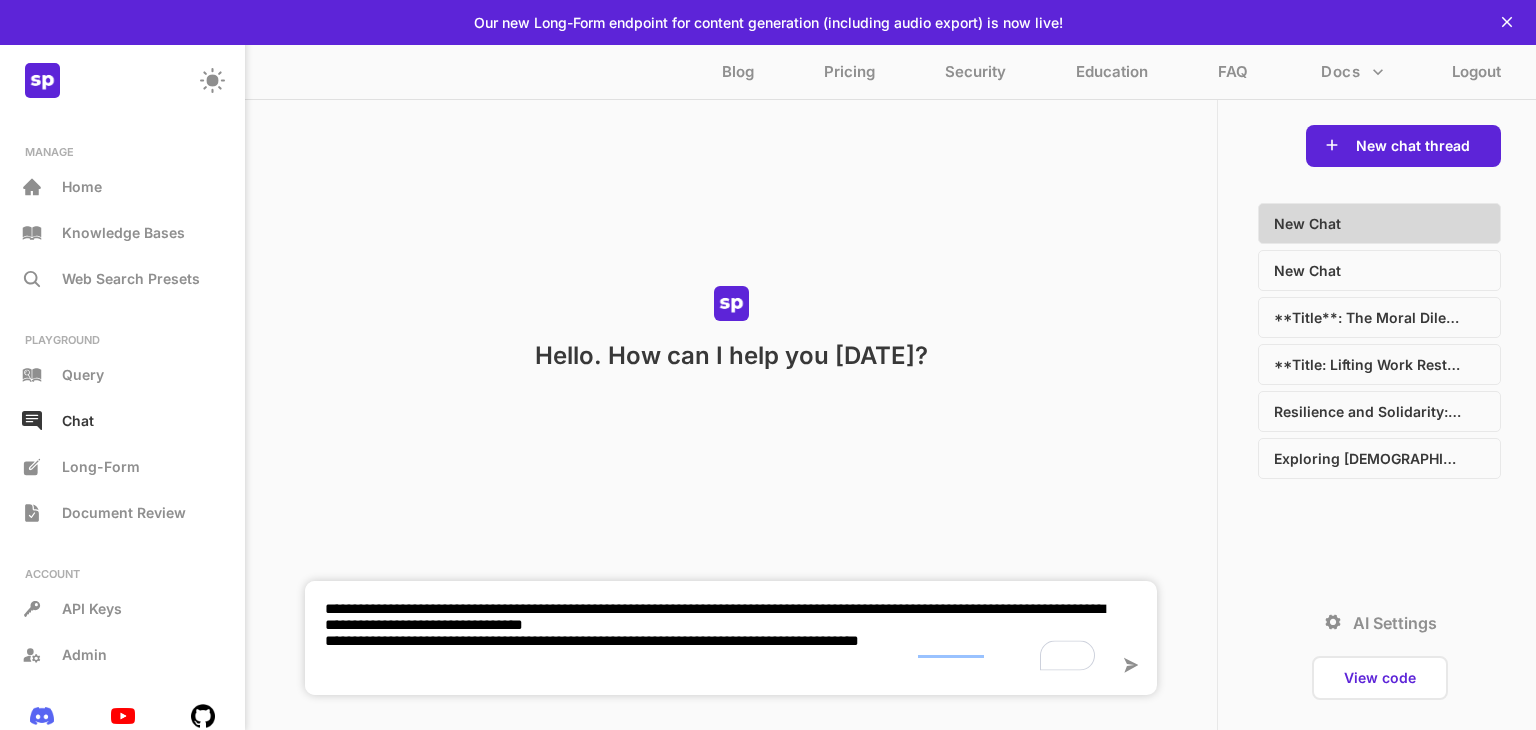 drag, startPoint x: 437, startPoint y: 654, endPoint x: 301, endPoint y: 649, distance: 136.09187 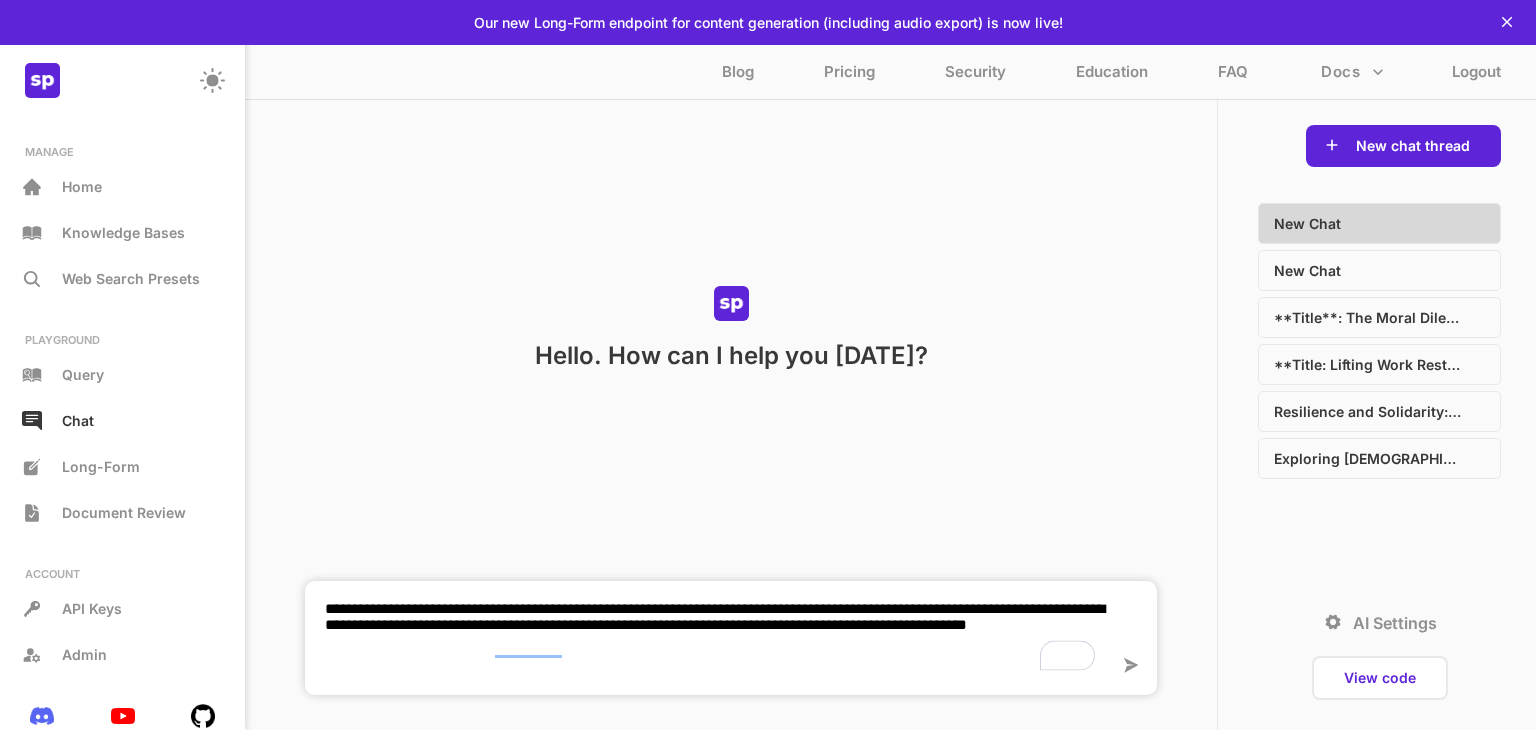 click on "**********" at bounding box center [712, 638] 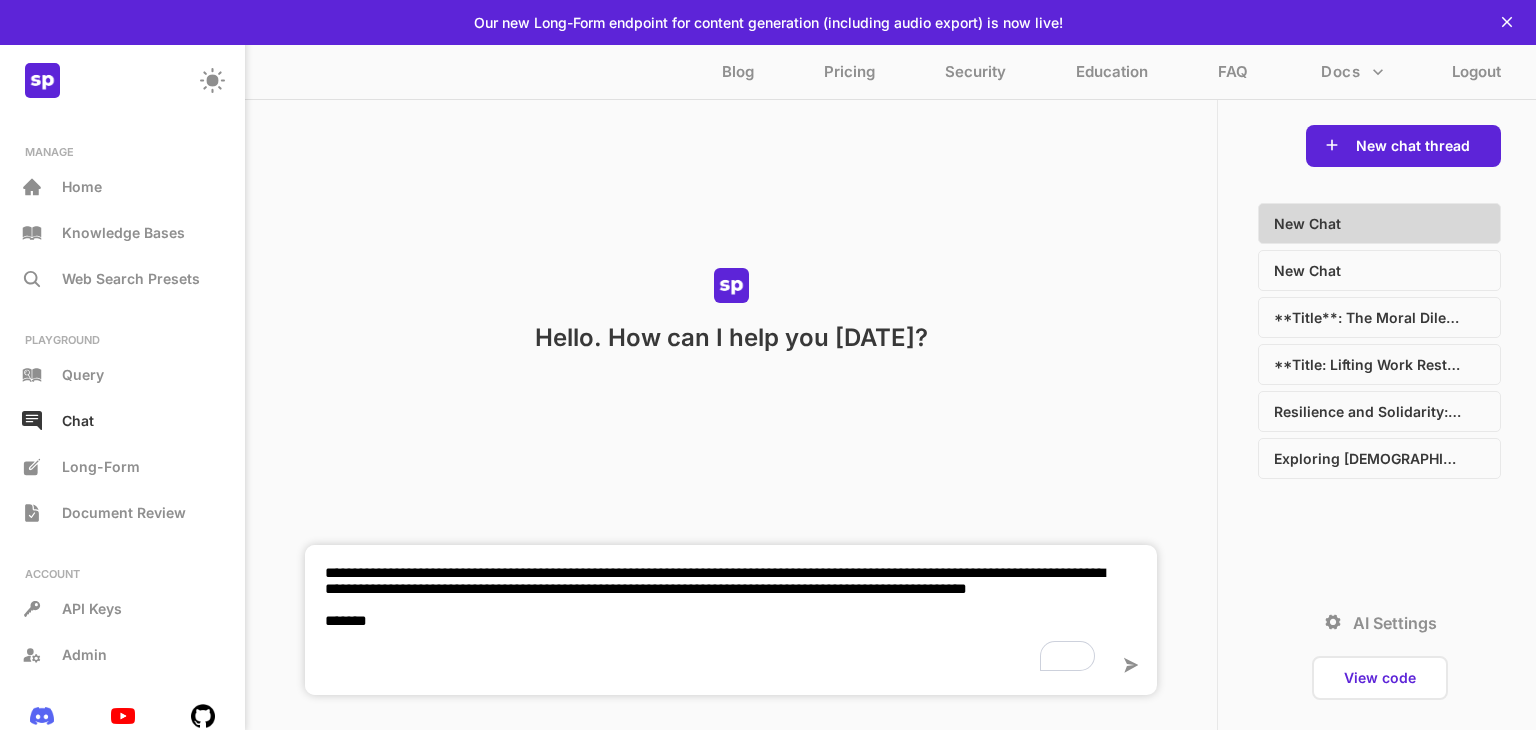 paste on "**********" 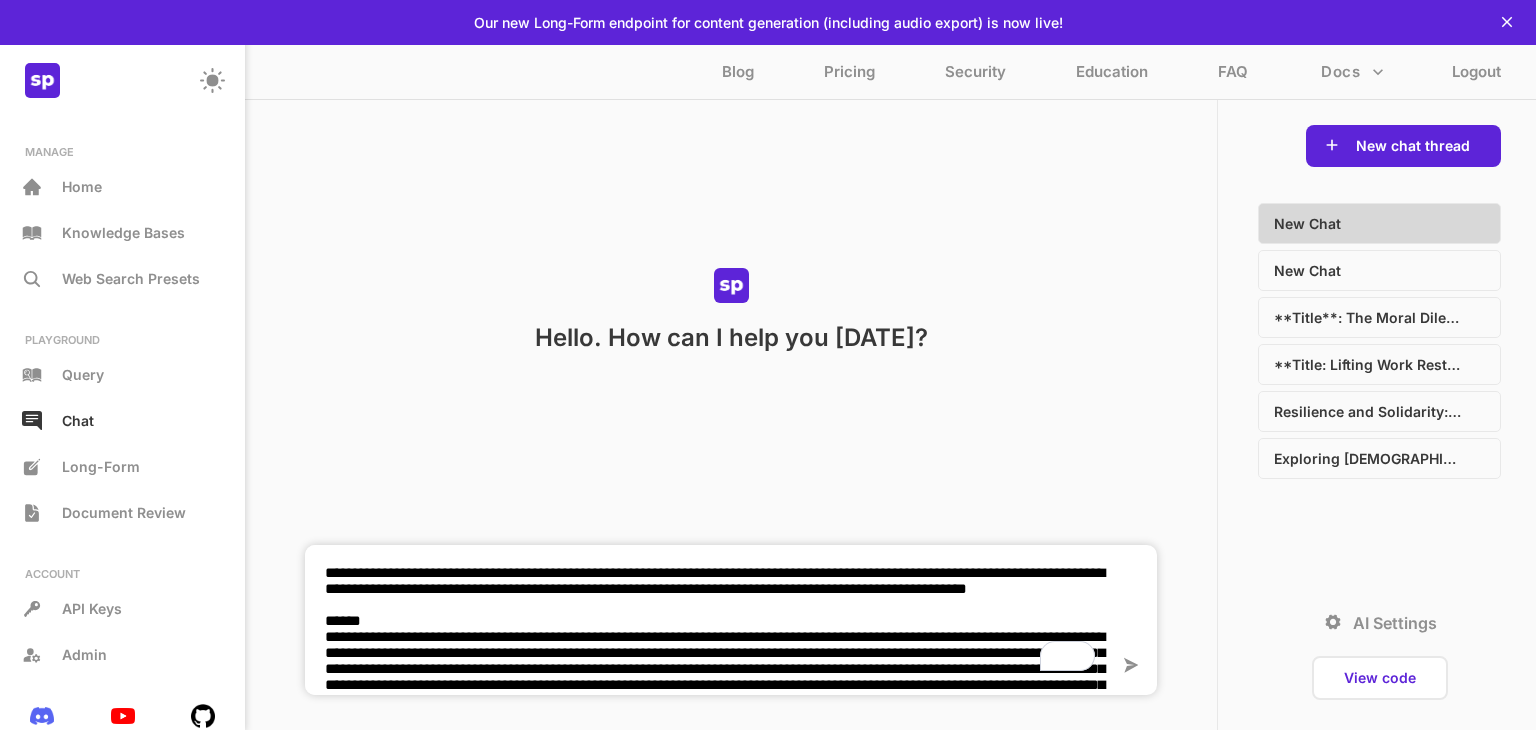 scroll, scrollTop: 454, scrollLeft: 0, axis: vertical 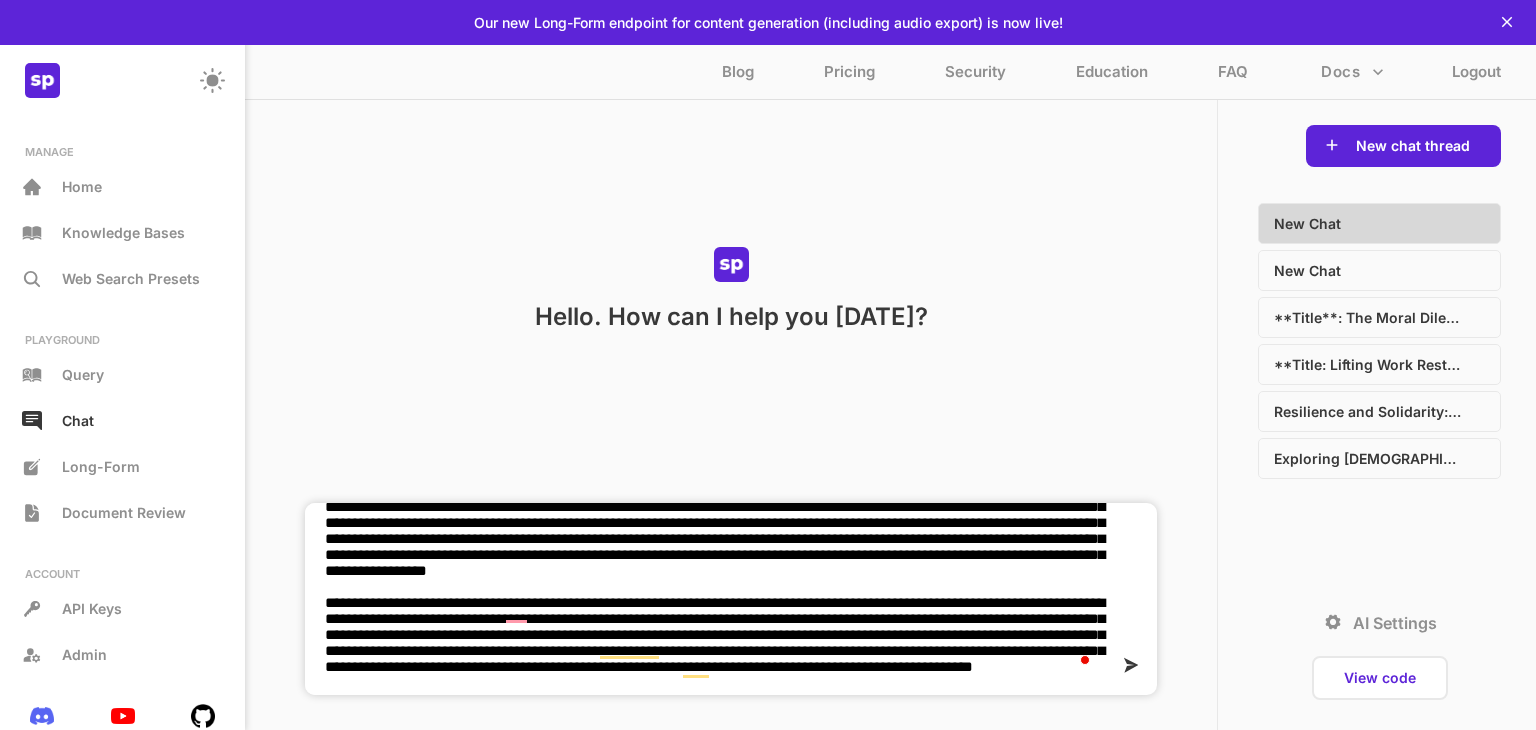 type on "**********" 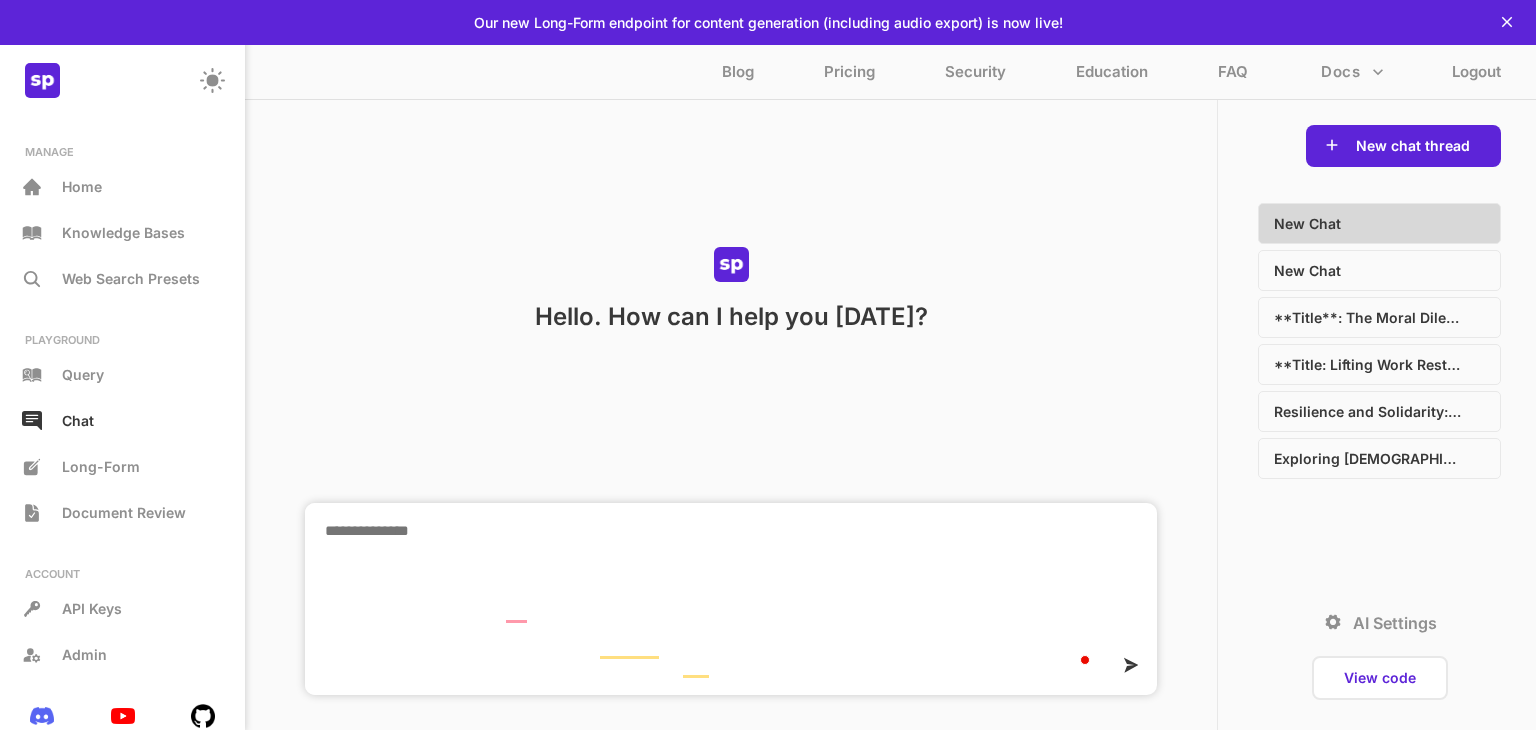 scroll, scrollTop: 420, scrollLeft: 0, axis: vertical 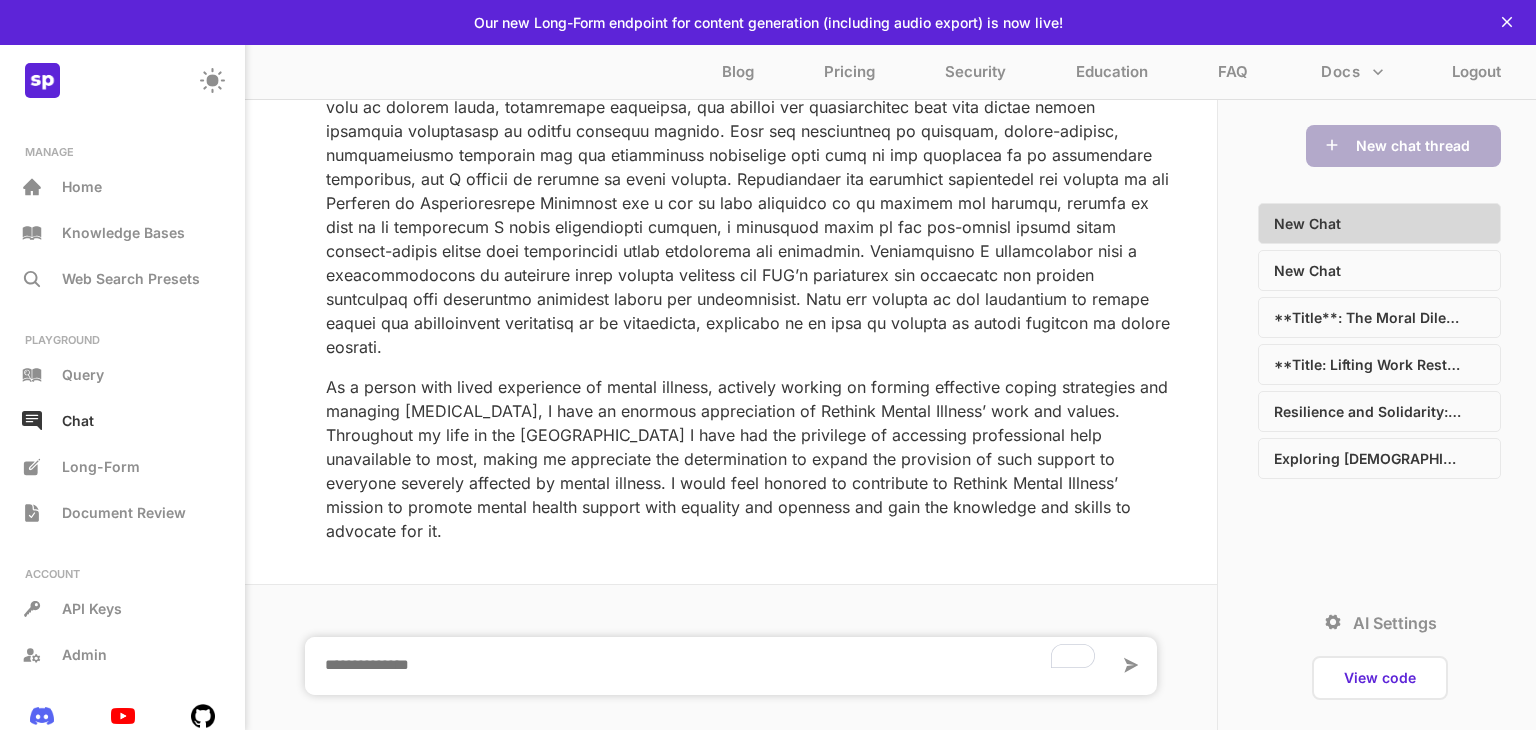 click on "AI Settings" at bounding box center [1395, 623] 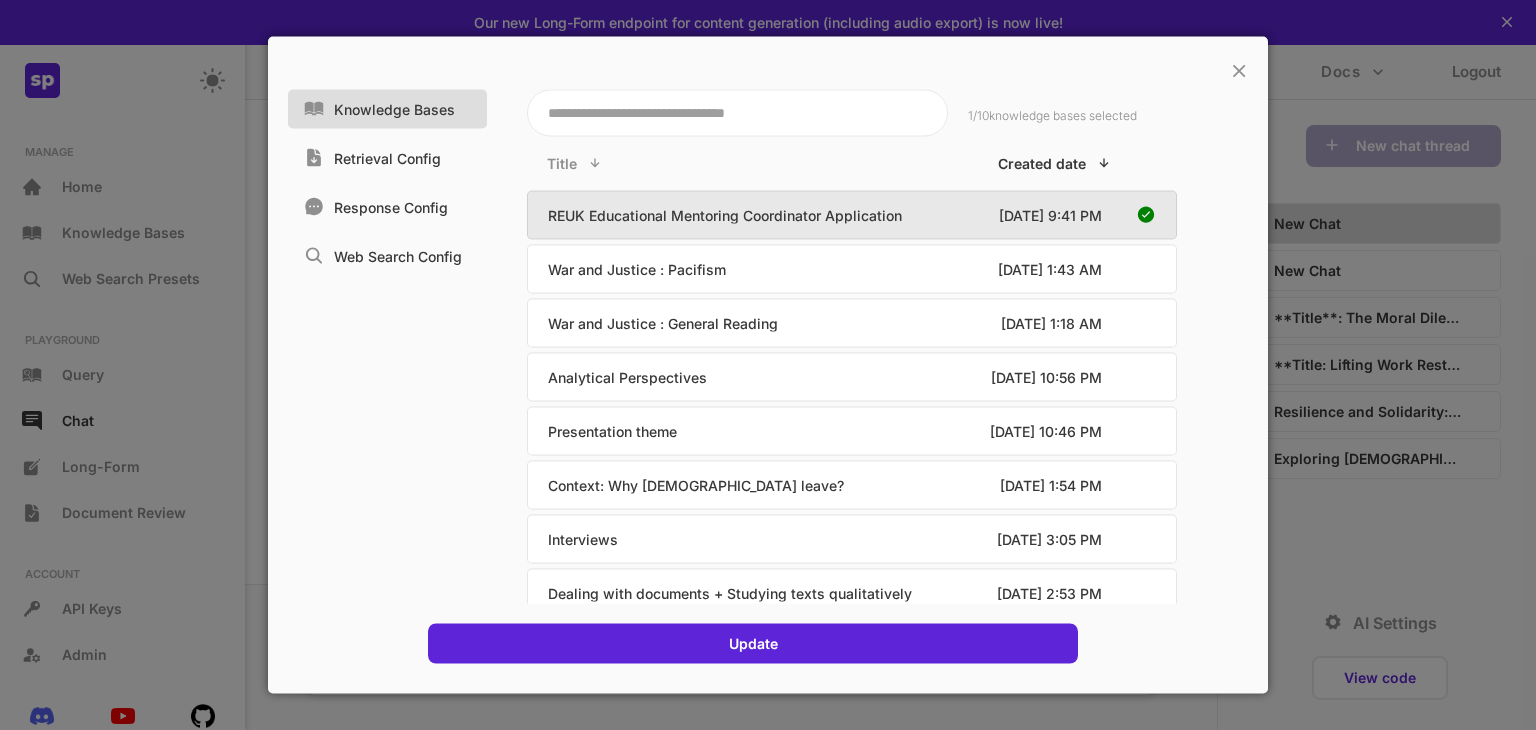 click on "× Knowledge Bases Retrieval Config Response Config Web Search Config 1  /  10  knowledge bases selected Title Created date REUK Educational Mentoring Coordinator Application [DATE] 9:41 PM War and Justice : Pacifism [DATE] 1:43 AM War and Justice : General Reading [DATE] 1:18 AM Analytical Perspectives [DATE] 10:56 PM Presentation theme [DATE] 10:46 PM Context: Why [DEMOGRAPHIC_DATA] leave? [DATE] 1:54 PM Interviews [DATE] 3:05 PM Dealing with documents + Studying texts qualitatively  [DATE] 2:53 PM WEEKS 5-7: GATHERING DATA FROM PEOPLE: Ethics, Interviews, Survey Design [DATE] 2:51 PM WEEK 4:COMPONENTS OF RESEARCH DESIGN (Core concepts, case selection, sampling) [DATE] 2:50 PM WEEK 3: WRITING AND STRUCTURING EMPIRICAL RESEARCH [DATE] 2:50 PM WEEKS 1 -2 KNOWING YOUR PERSPECTIVE AND APPROACH [DATE] 11:29 AM Update" at bounding box center [768, 365] 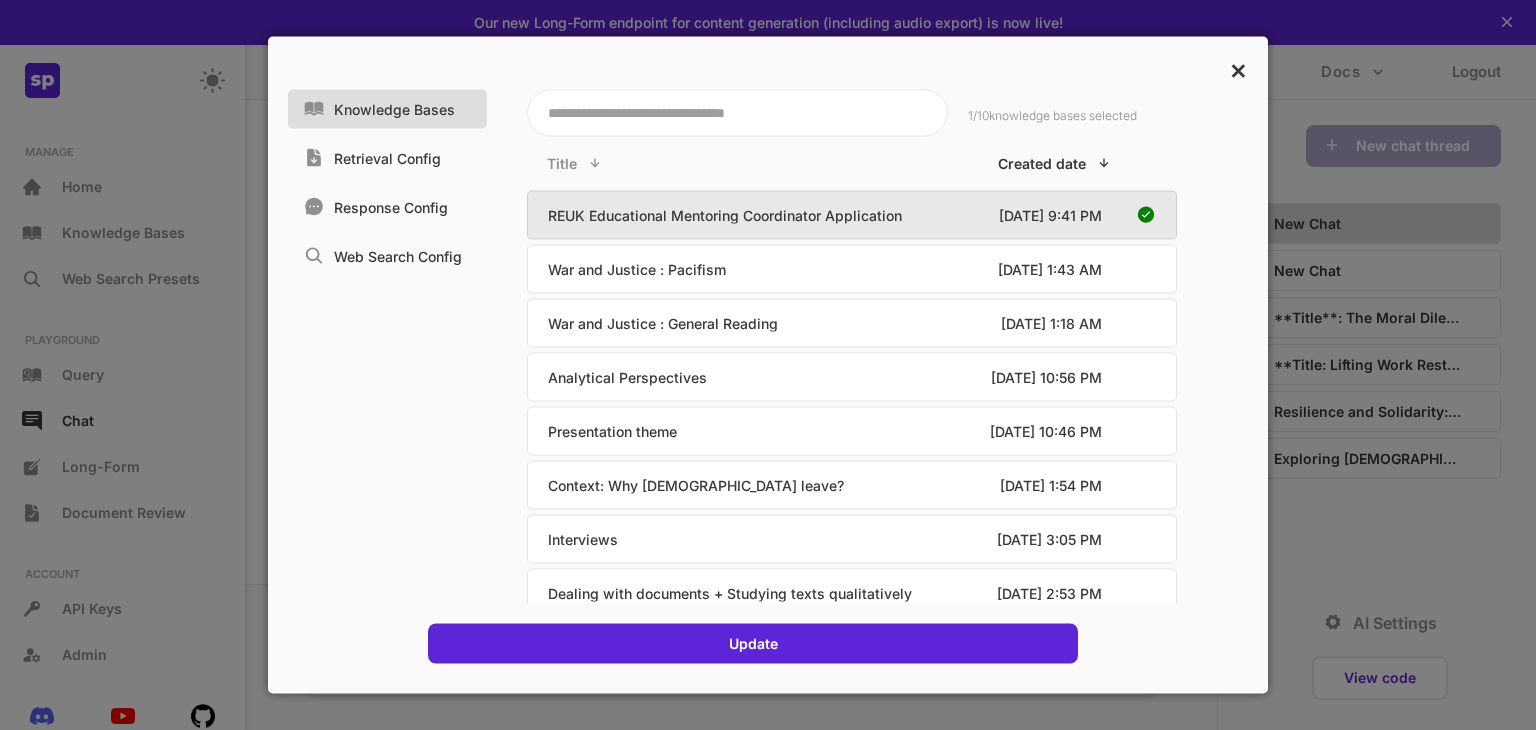 click on "×" at bounding box center (1238, 69) 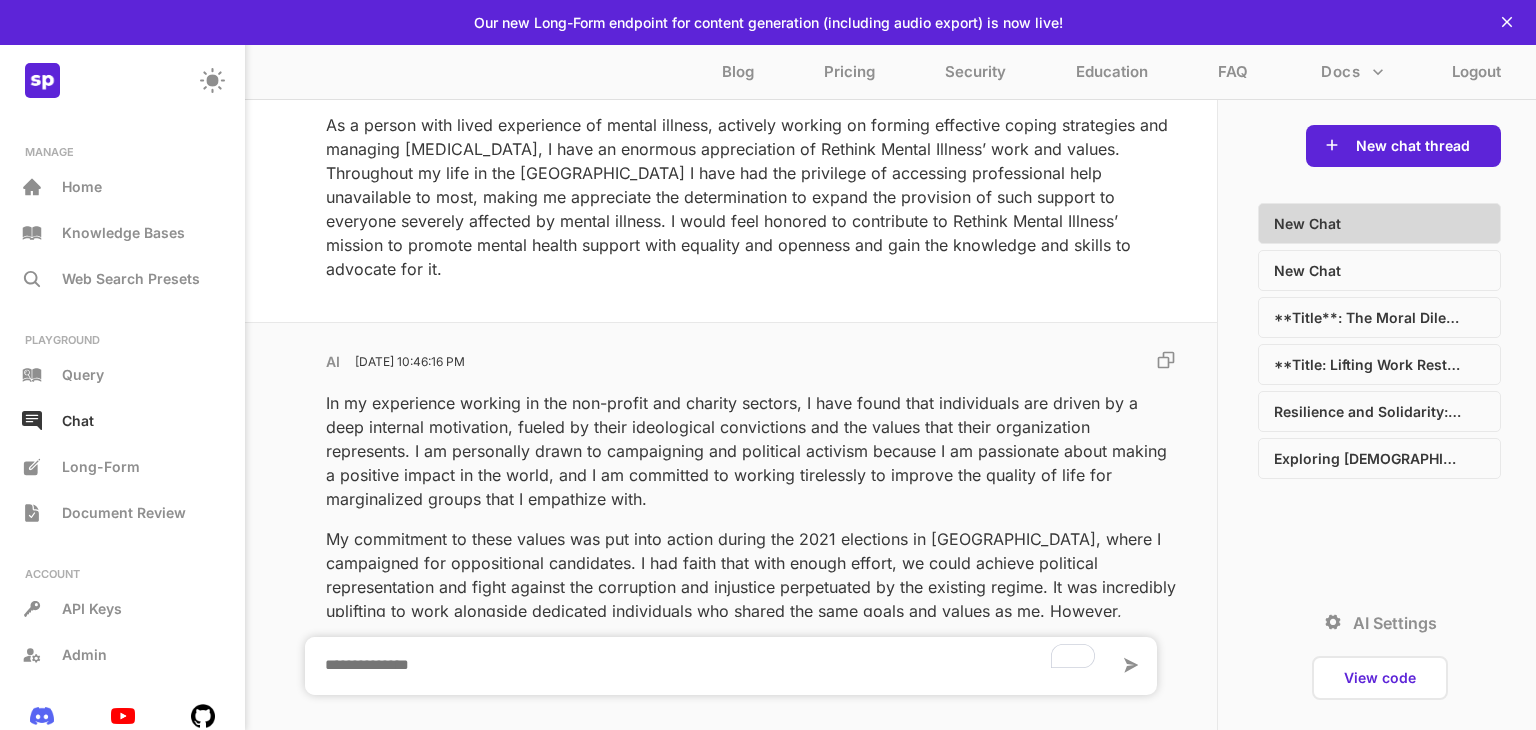 scroll, scrollTop: 674, scrollLeft: 0, axis: vertical 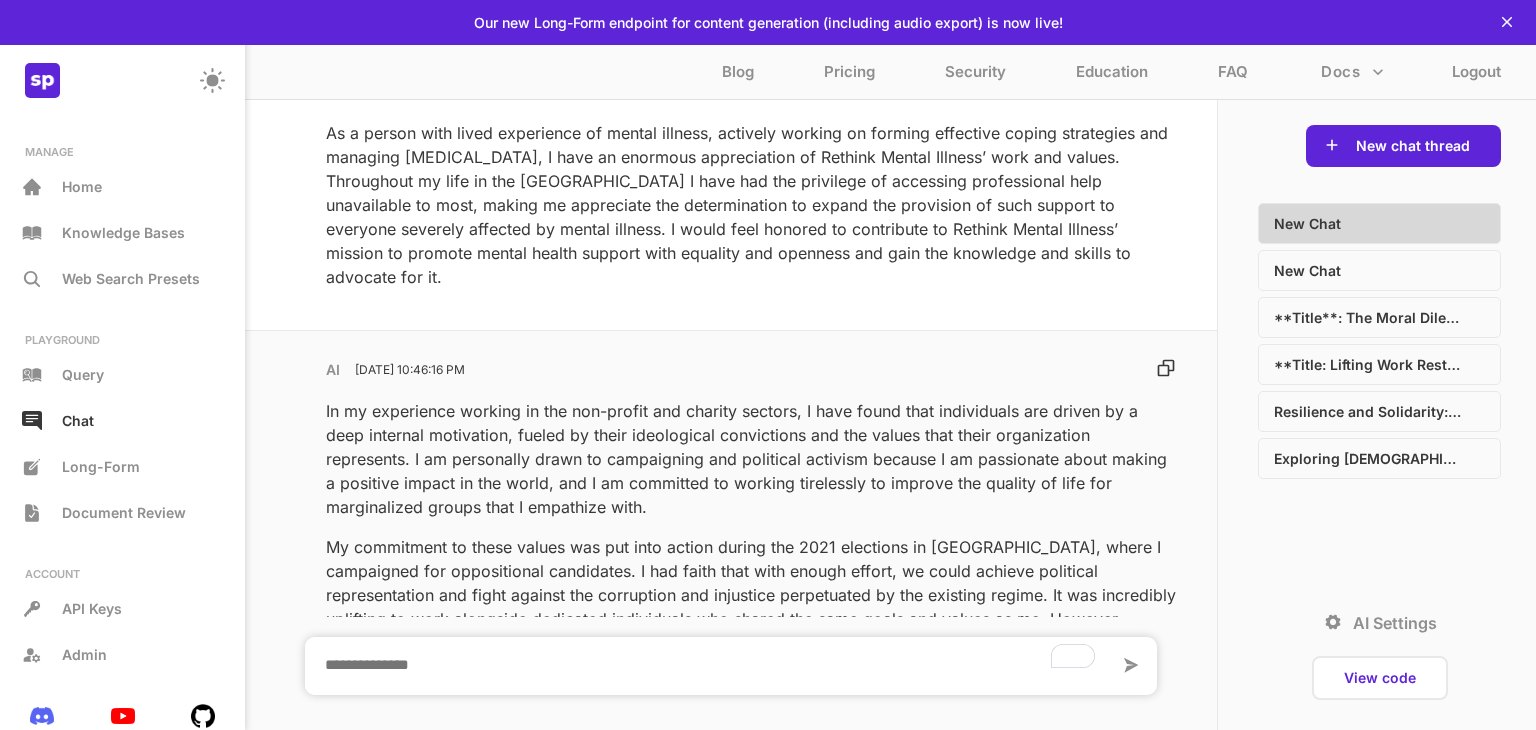 click 